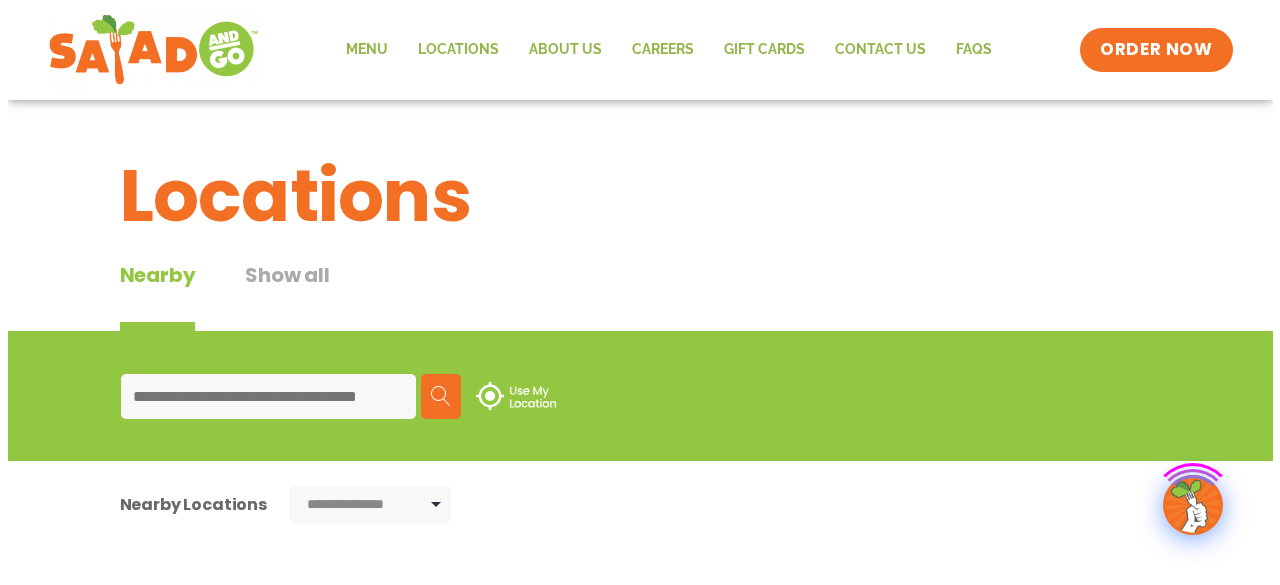 scroll, scrollTop: 0, scrollLeft: 0, axis: both 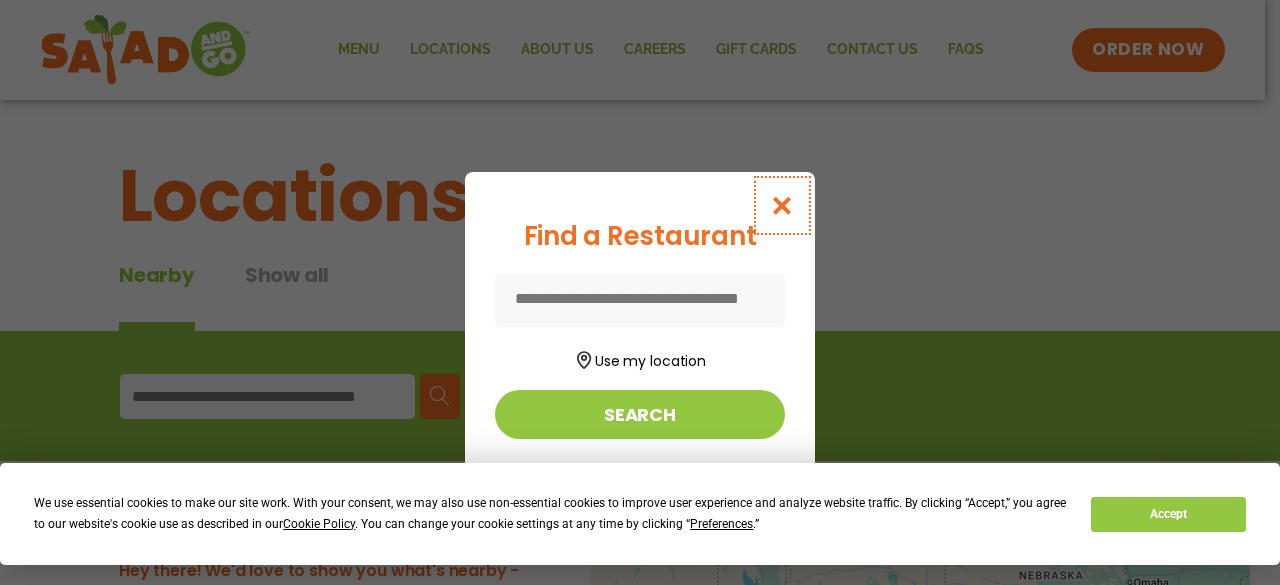 click at bounding box center [782, 205] 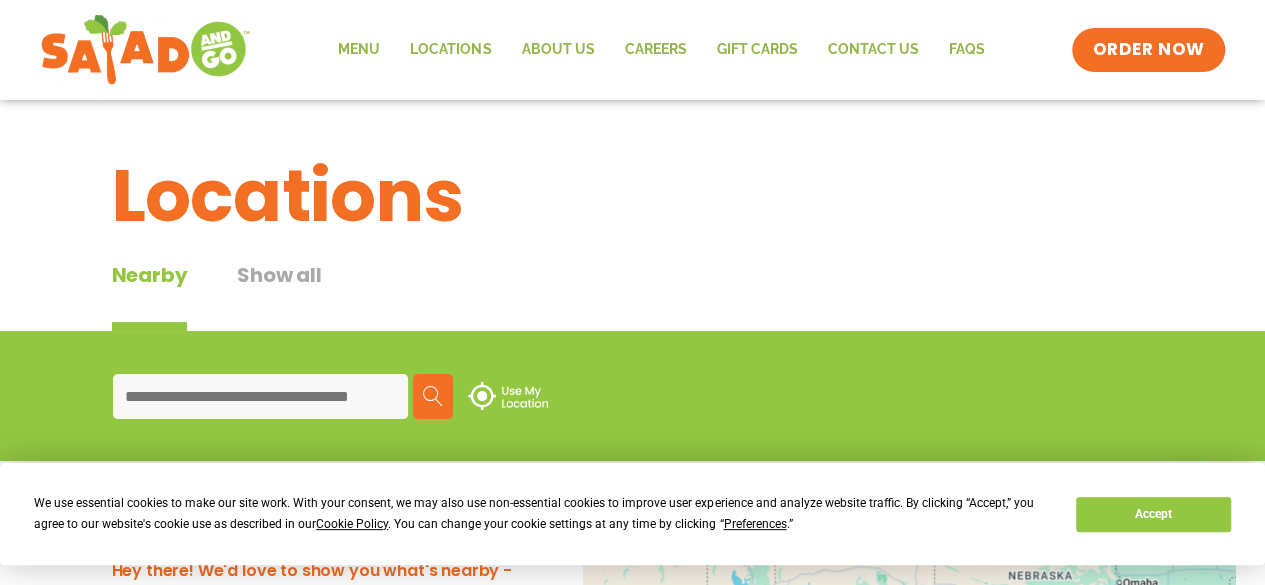 click at bounding box center [260, 396] 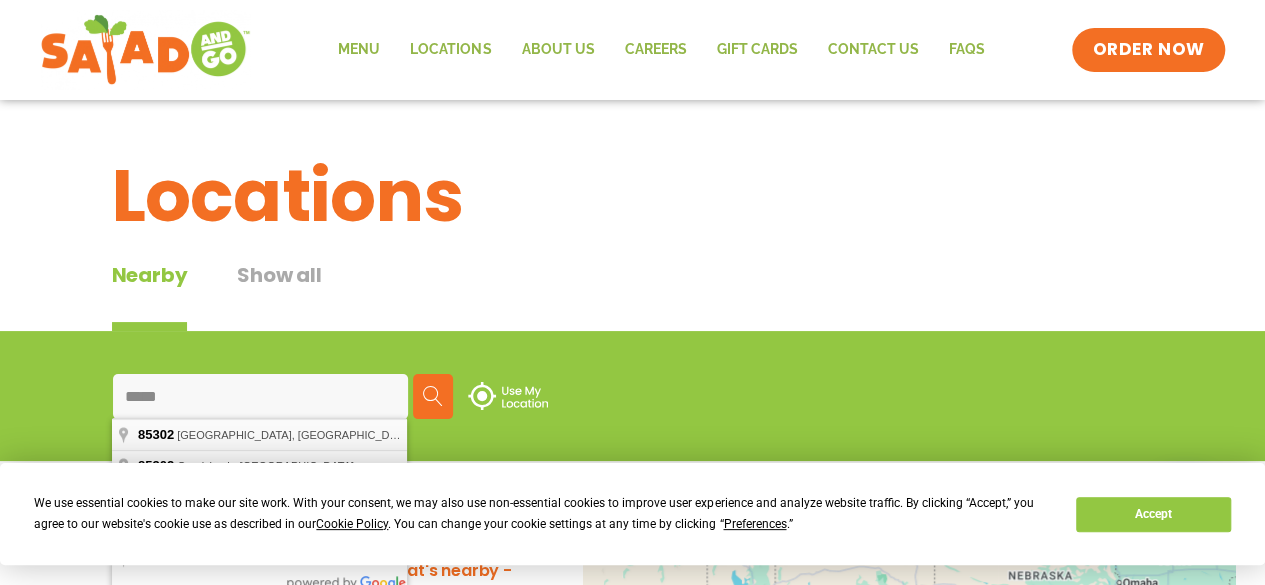 type on "**********" 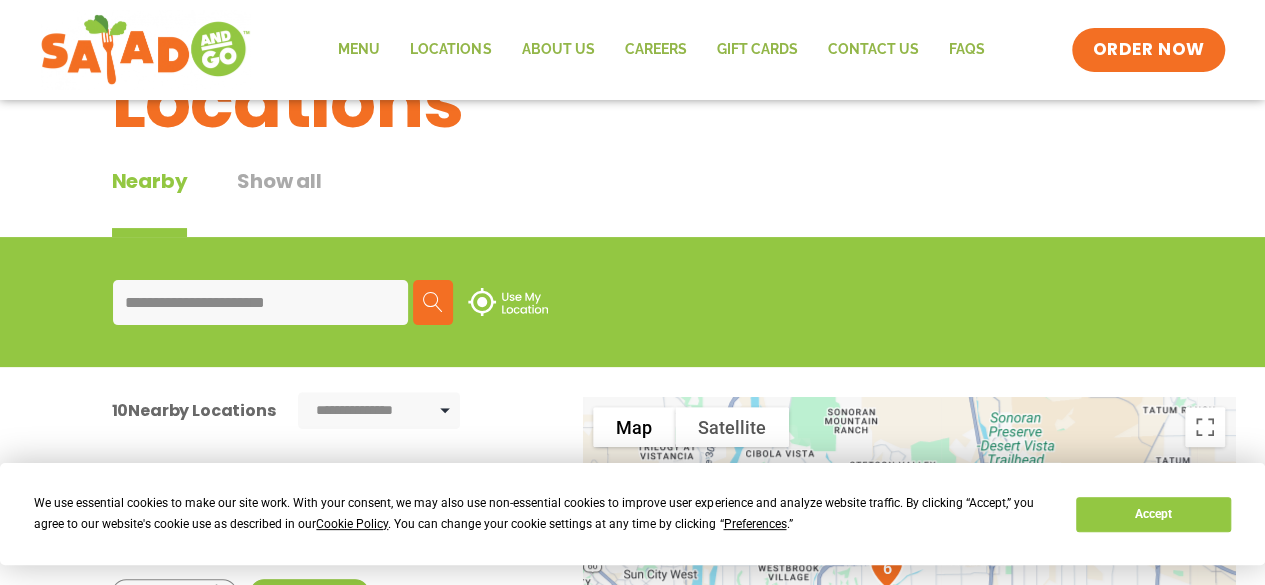scroll, scrollTop: 200, scrollLeft: 0, axis: vertical 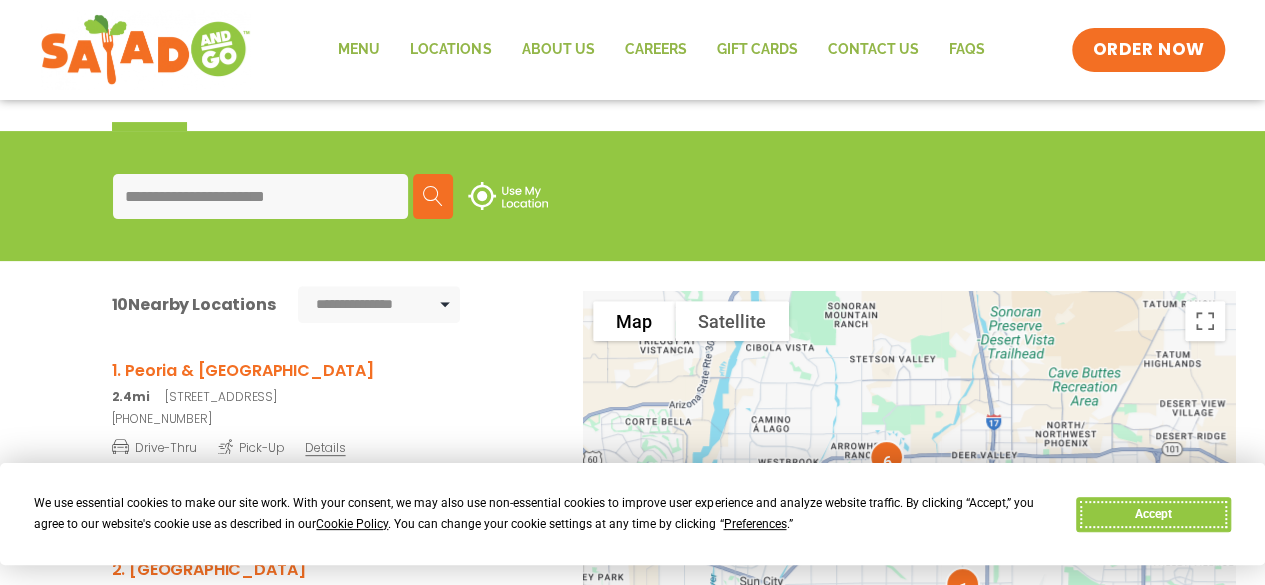 click on "Accept" at bounding box center (1153, 514) 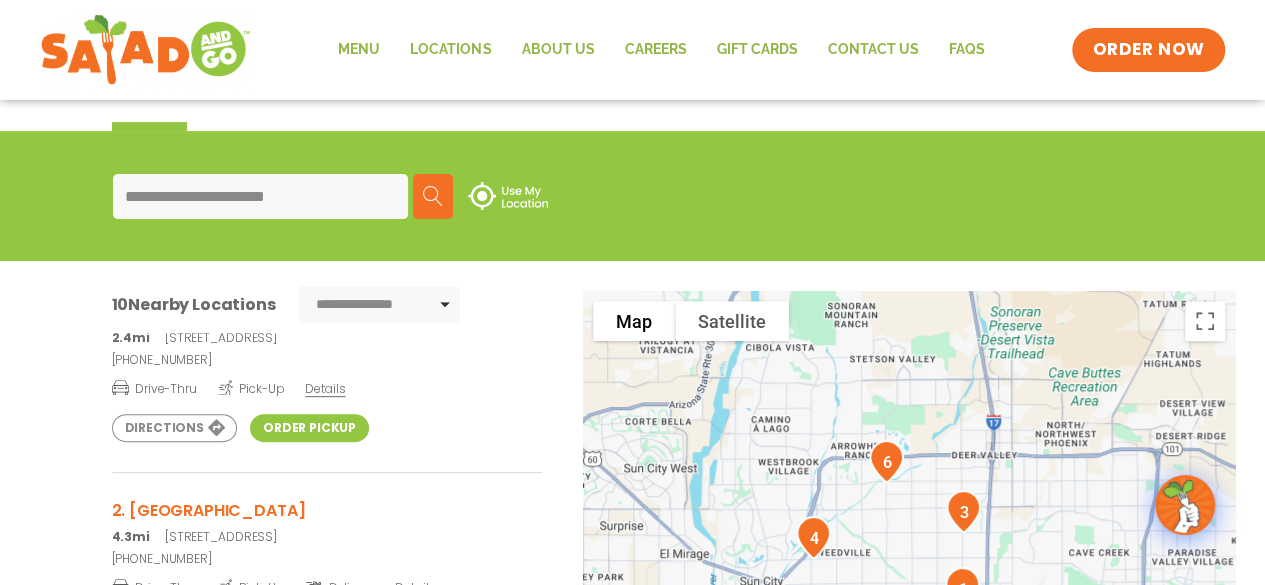 scroll, scrollTop: 0, scrollLeft: 0, axis: both 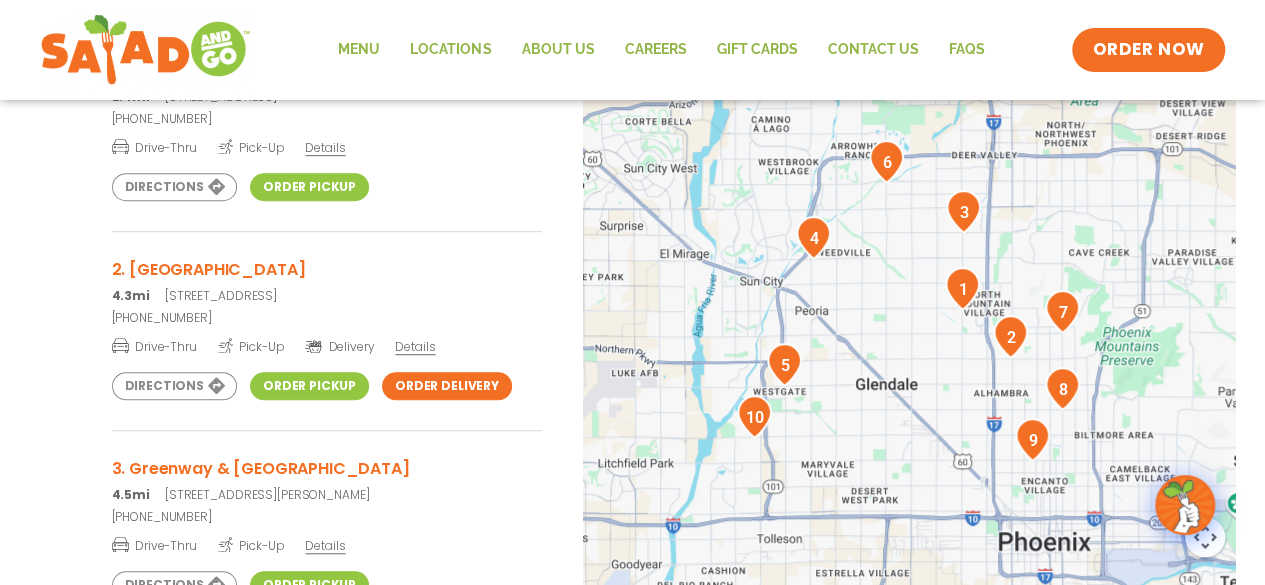 click at bounding box center [909, 322] 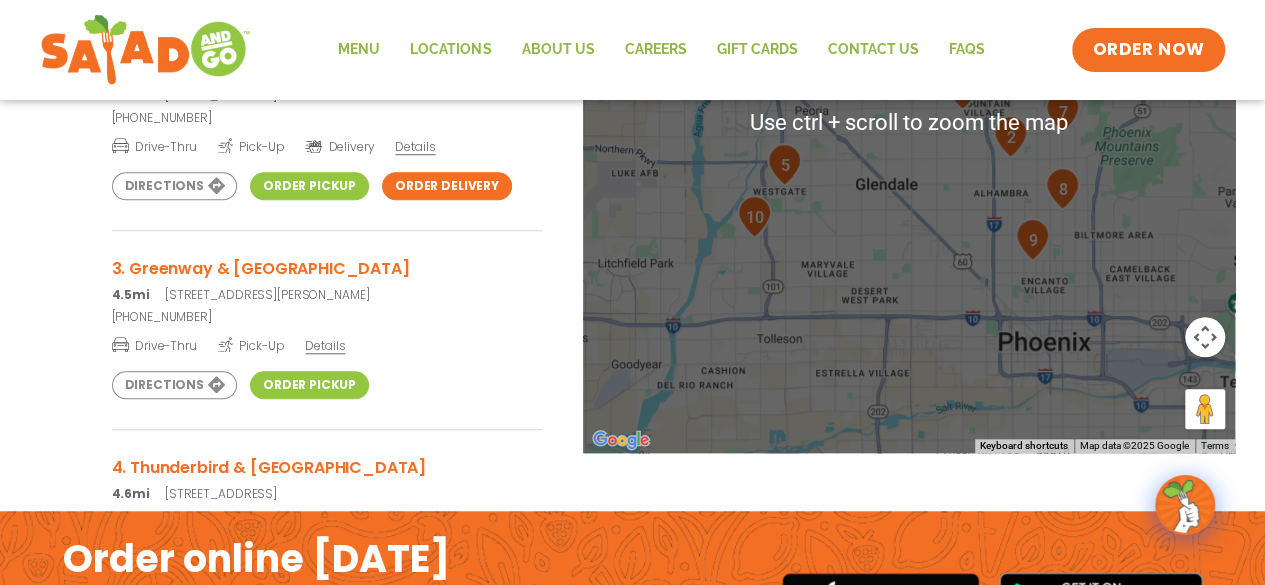 scroll, scrollTop: 600, scrollLeft: 0, axis: vertical 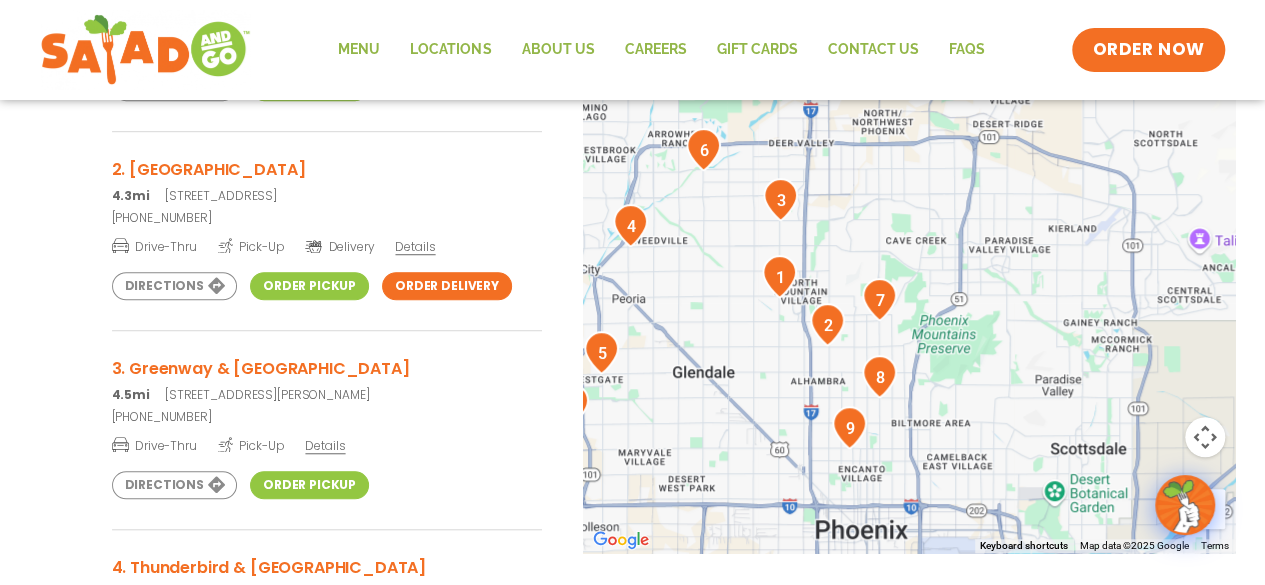 drag, startPoint x: 922, startPoint y: 352, endPoint x: 710, endPoint y: 463, distance: 239.30107 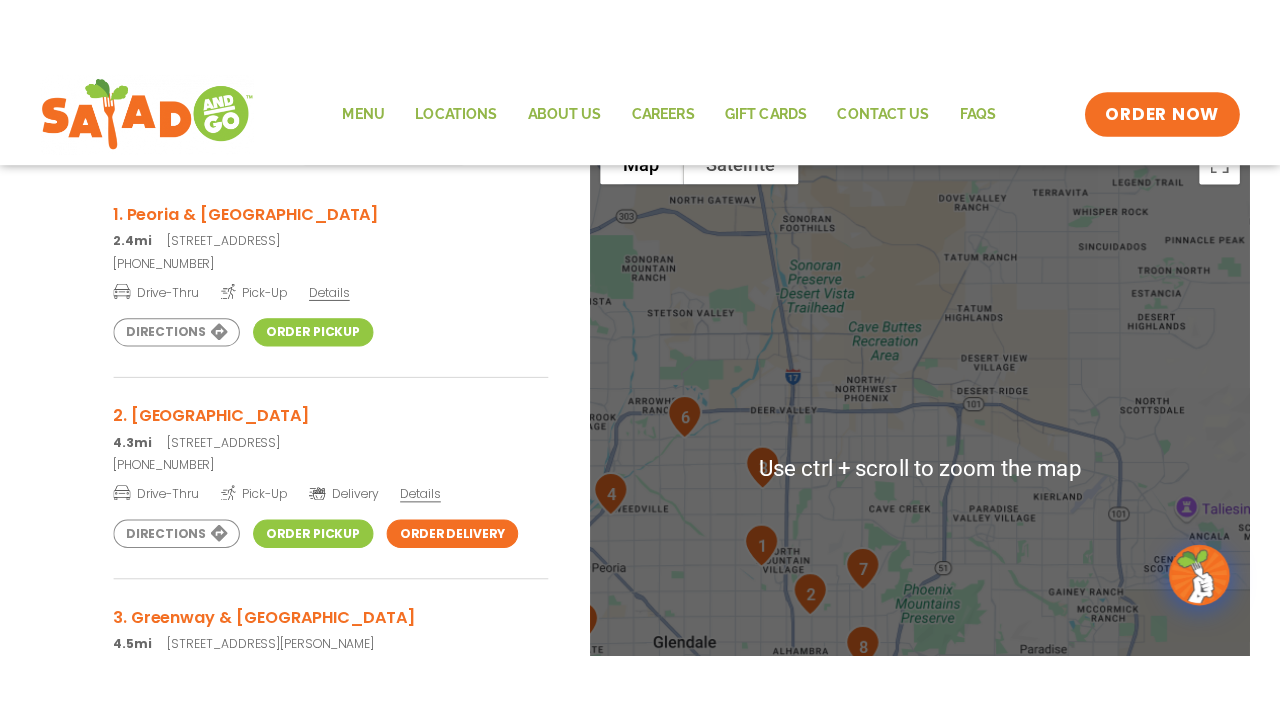 scroll, scrollTop: 300, scrollLeft: 0, axis: vertical 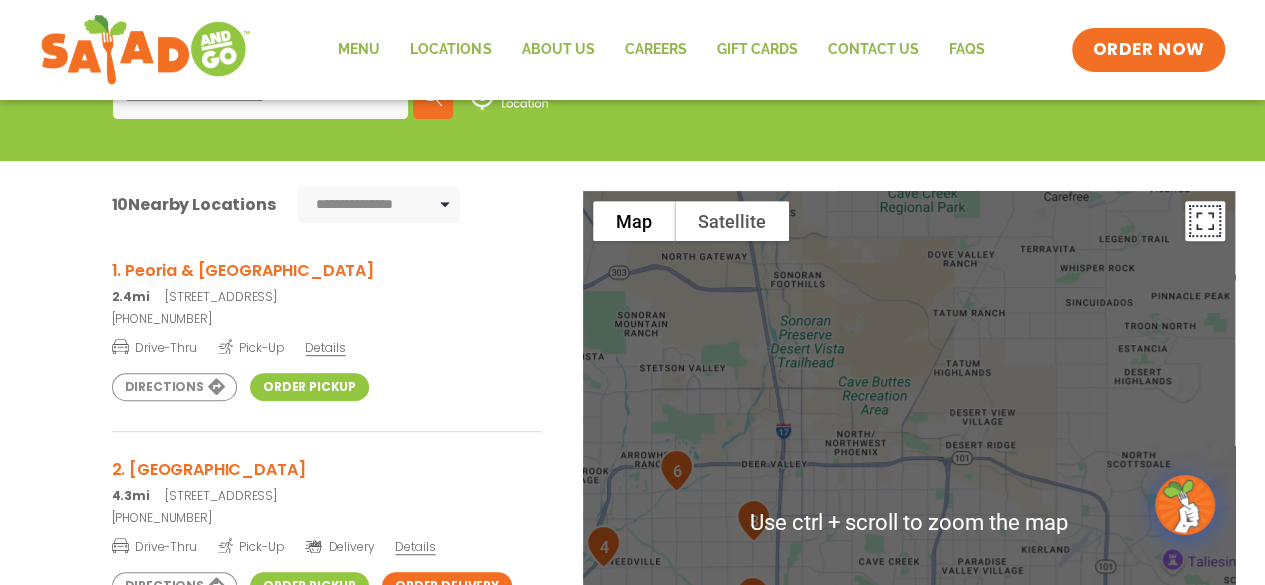 click at bounding box center [1205, 221] 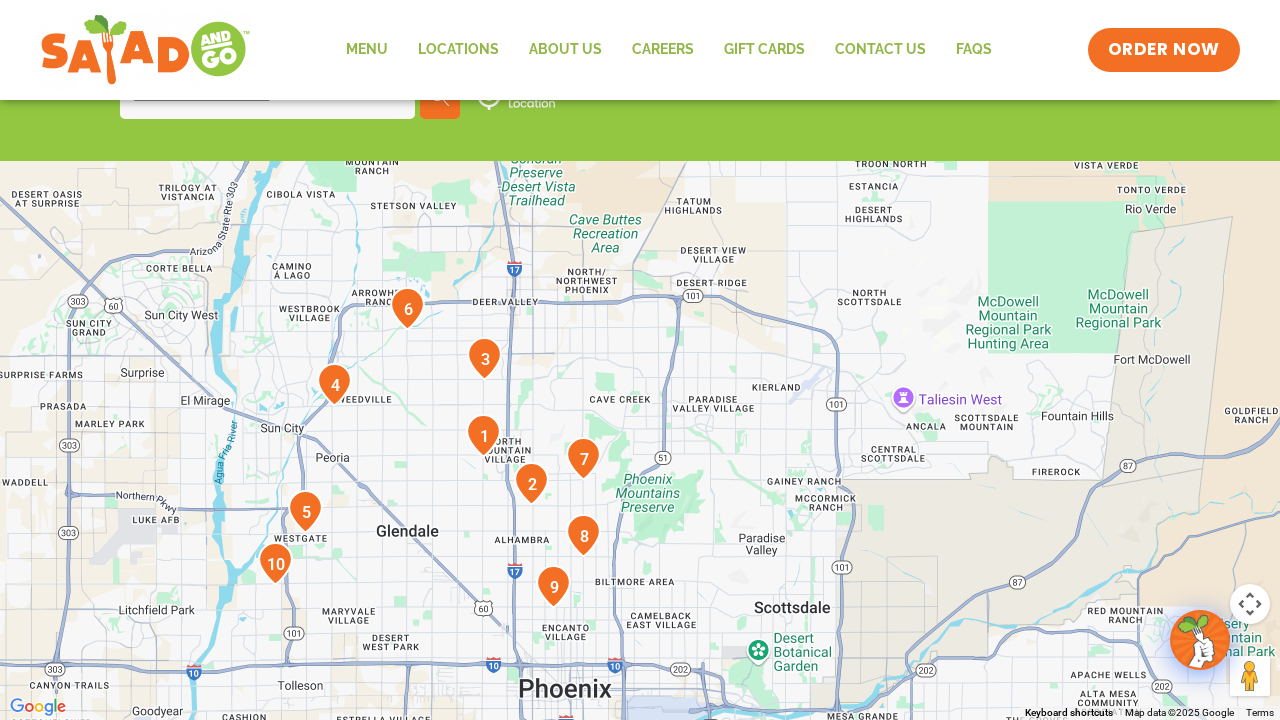 click at bounding box center [483, 435] 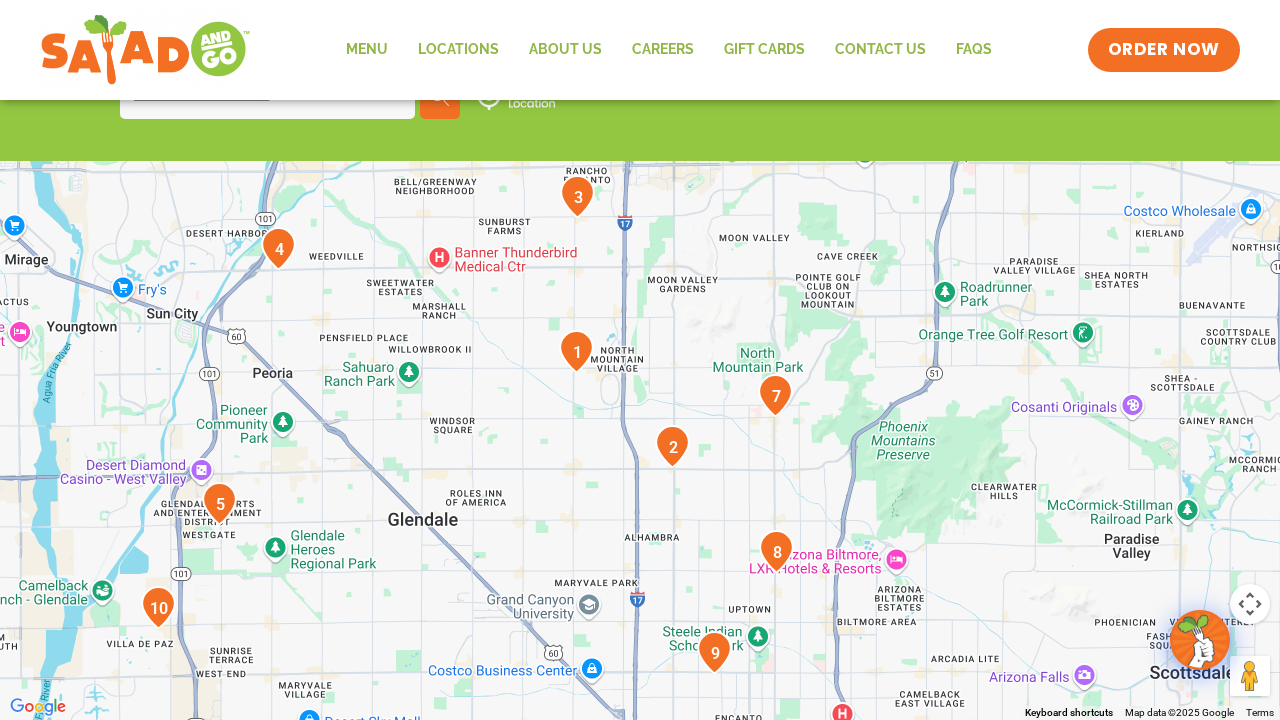 click at bounding box center [640, 360] 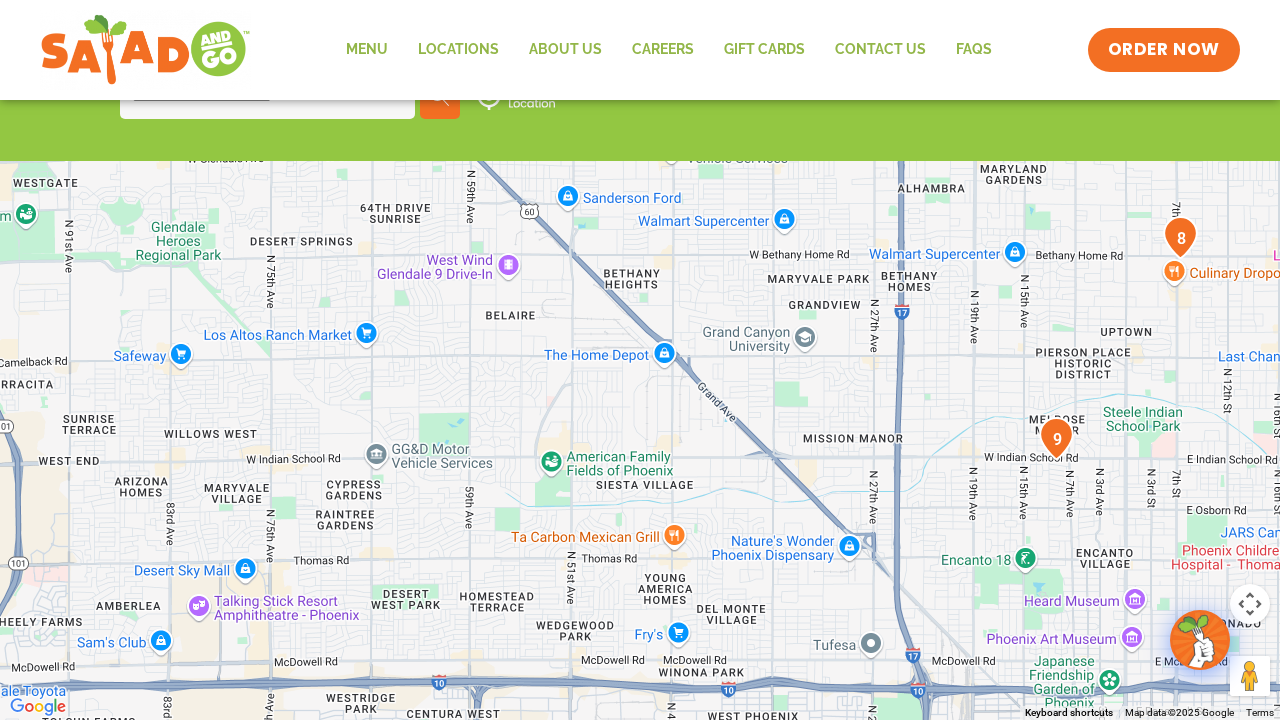 drag, startPoint x: 544, startPoint y: 502, endPoint x: 587, endPoint y: 133, distance: 371.49698 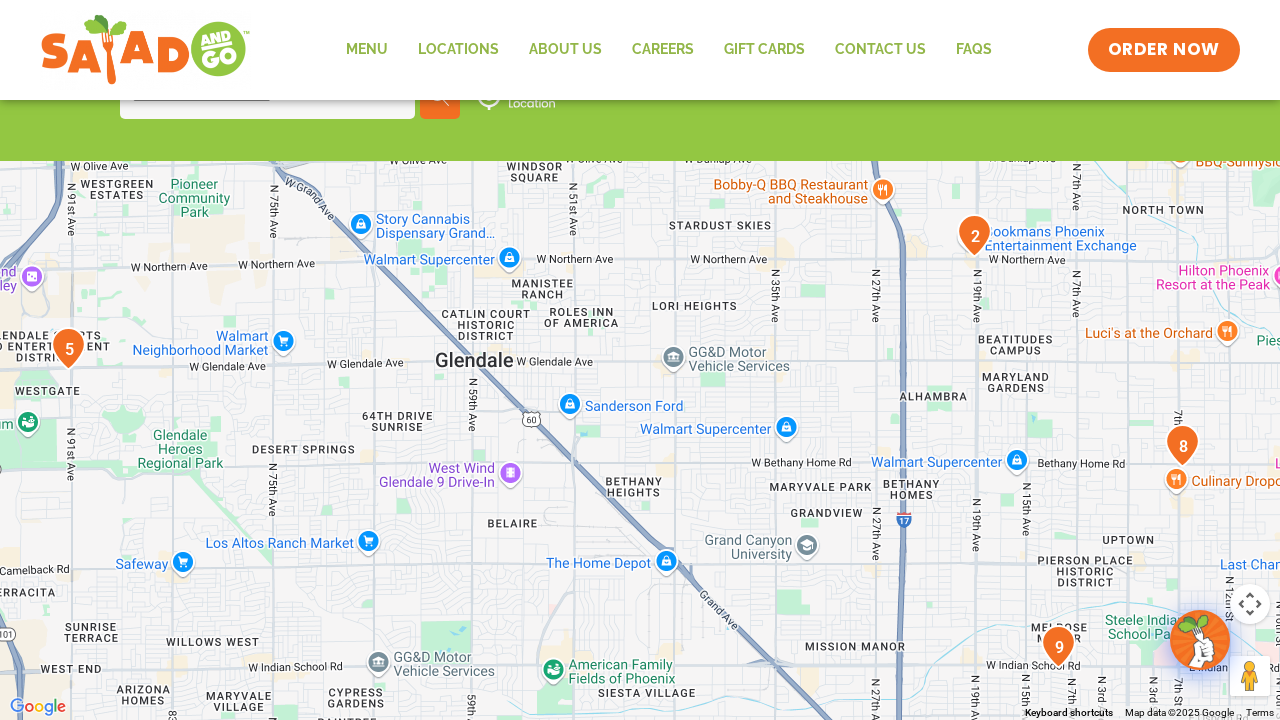drag, startPoint x: 692, startPoint y: 514, endPoint x: 701, endPoint y: 719, distance: 205.19746 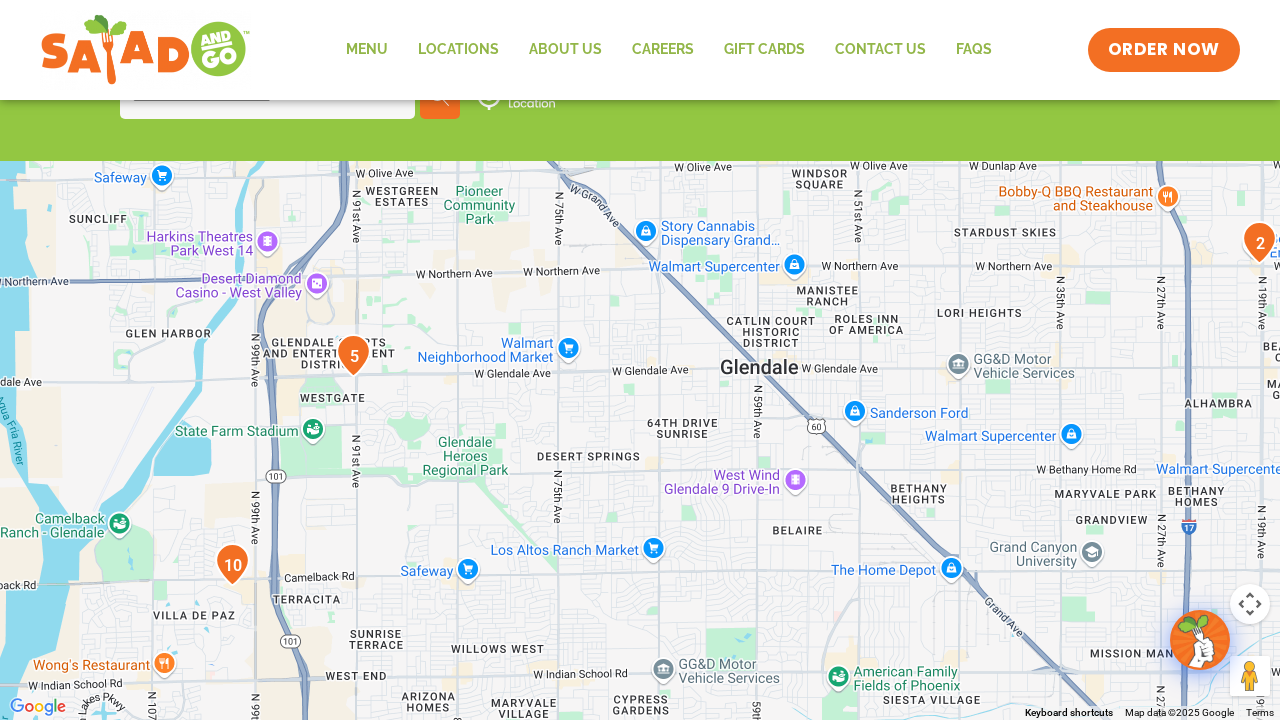 drag, startPoint x: 582, startPoint y: 220, endPoint x: 878, endPoint y: 232, distance: 296.24313 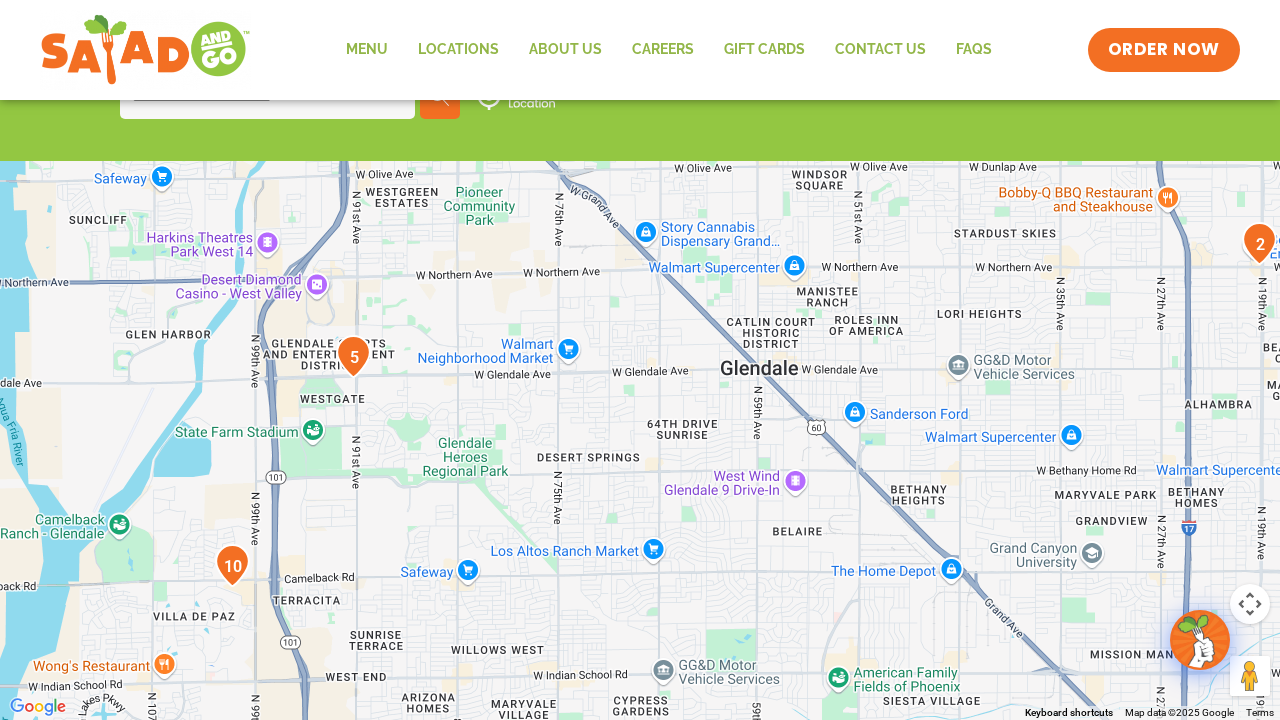 click at bounding box center (353, 356) 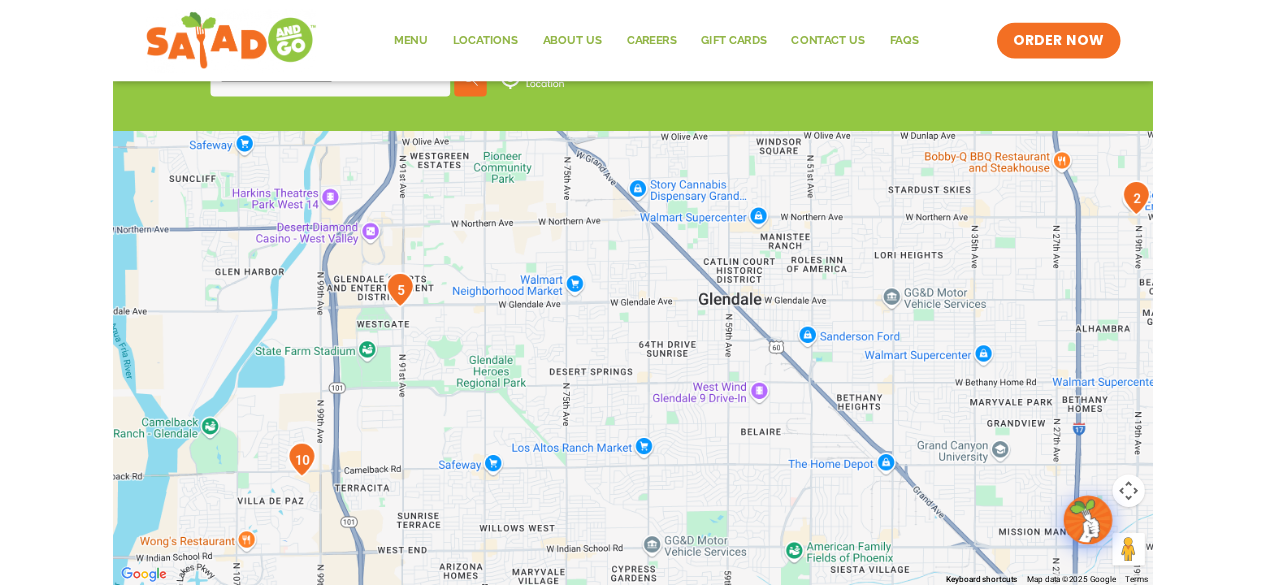 scroll, scrollTop: 762, scrollLeft: 0, axis: vertical 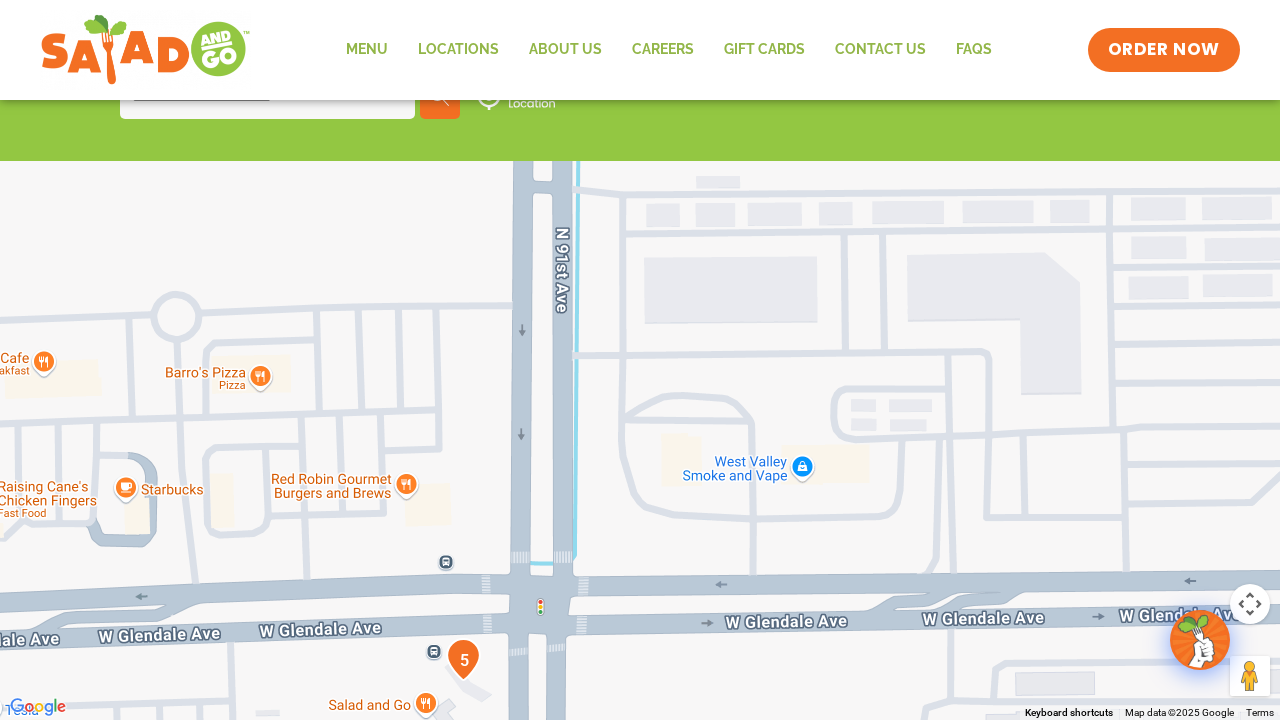 drag, startPoint x: 458, startPoint y: 573, endPoint x: 502, endPoint y: 0, distance: 574.6869 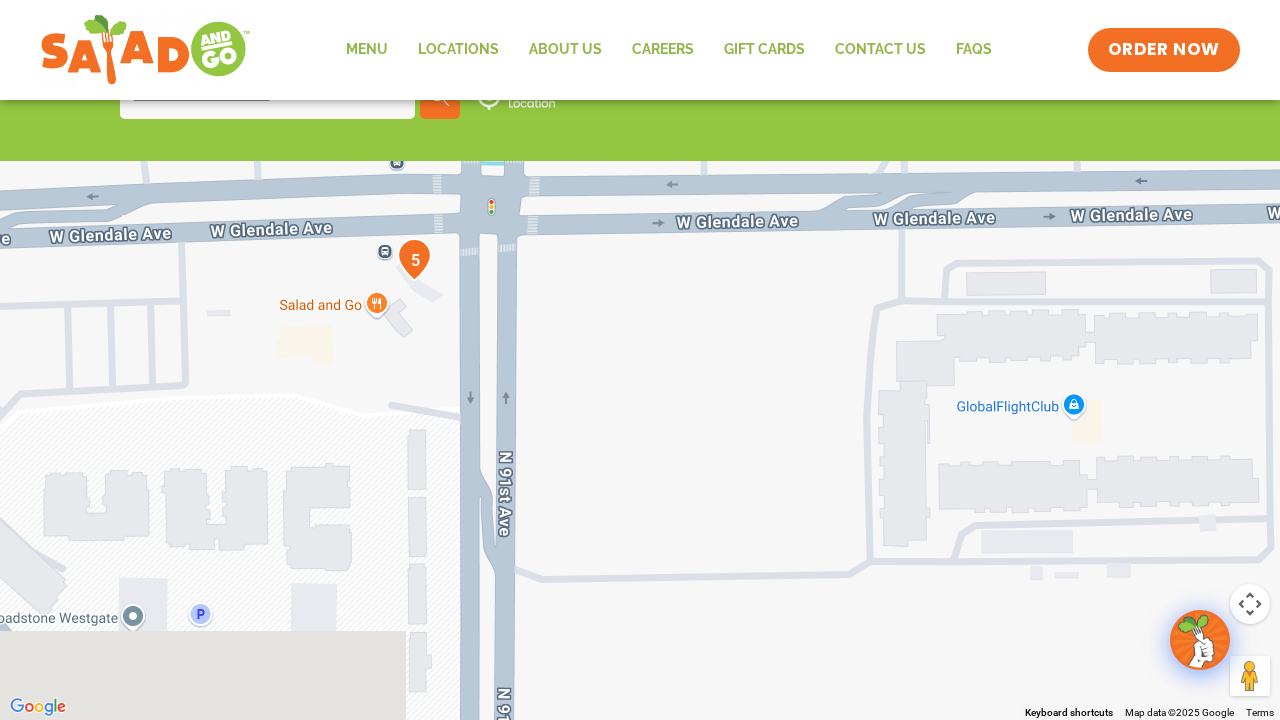 drag, startPoint x: 616, startPoint y: 578, endPoint x: 570, endPoint y: 178, distance: 402.63632 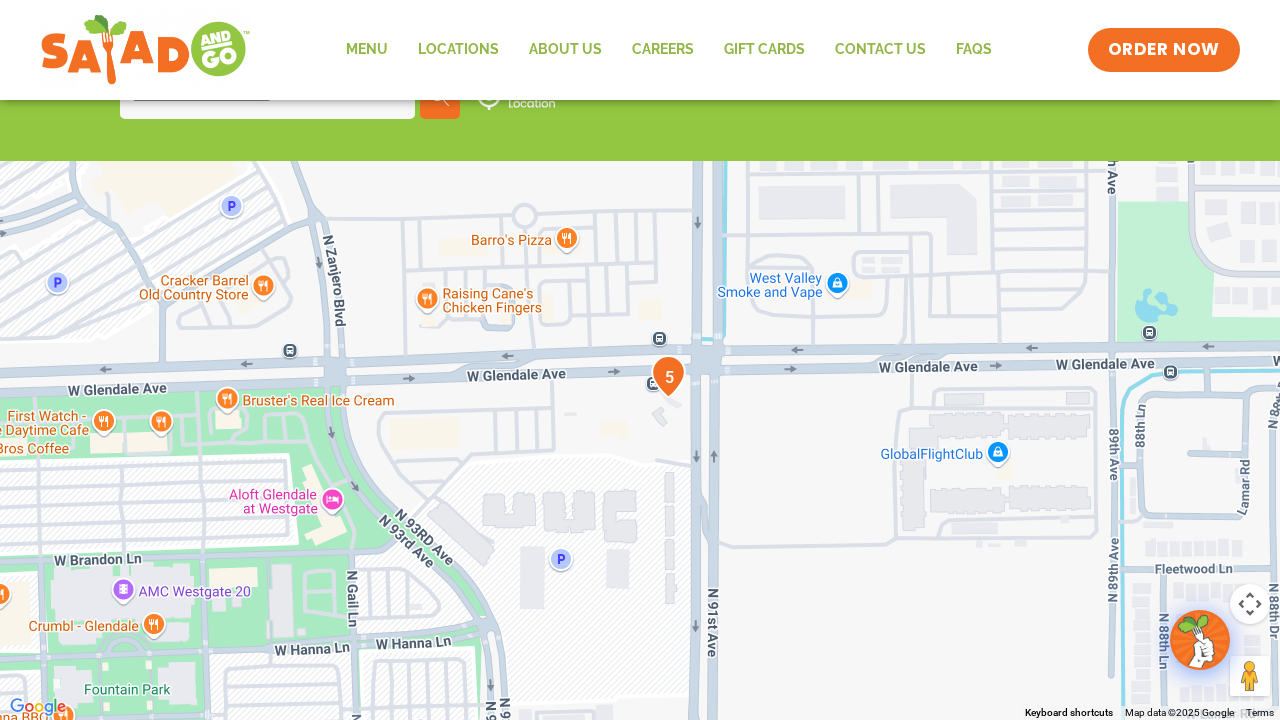 click at bounding box center [668, 376] 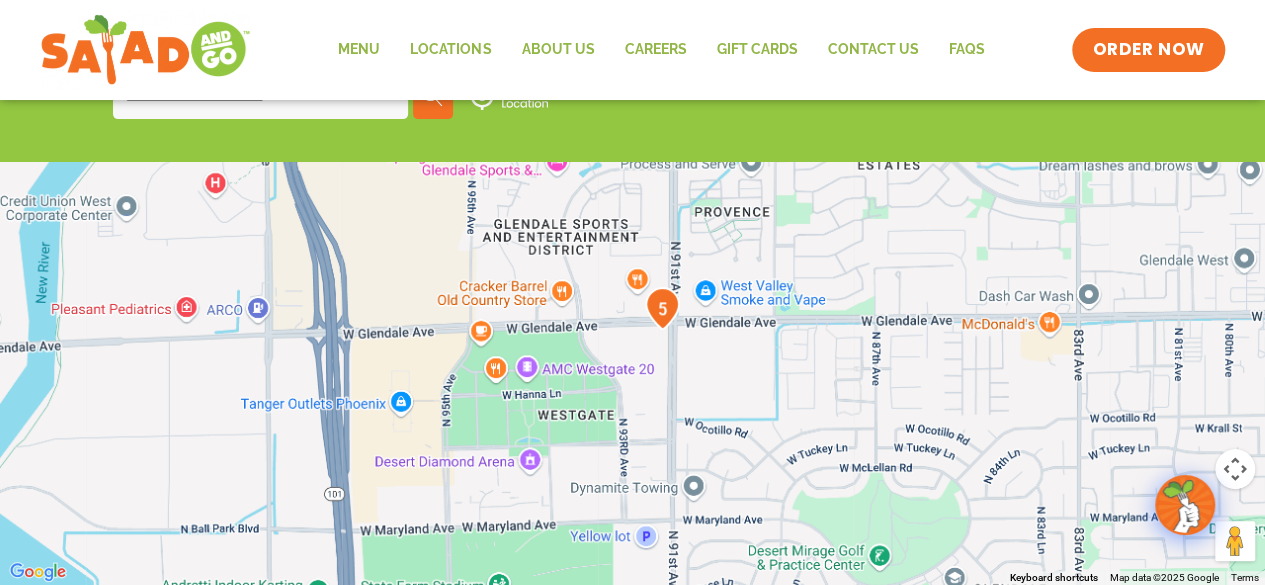 scroll, scrollTop: 762, scrollLeft: 0, axis: vertical 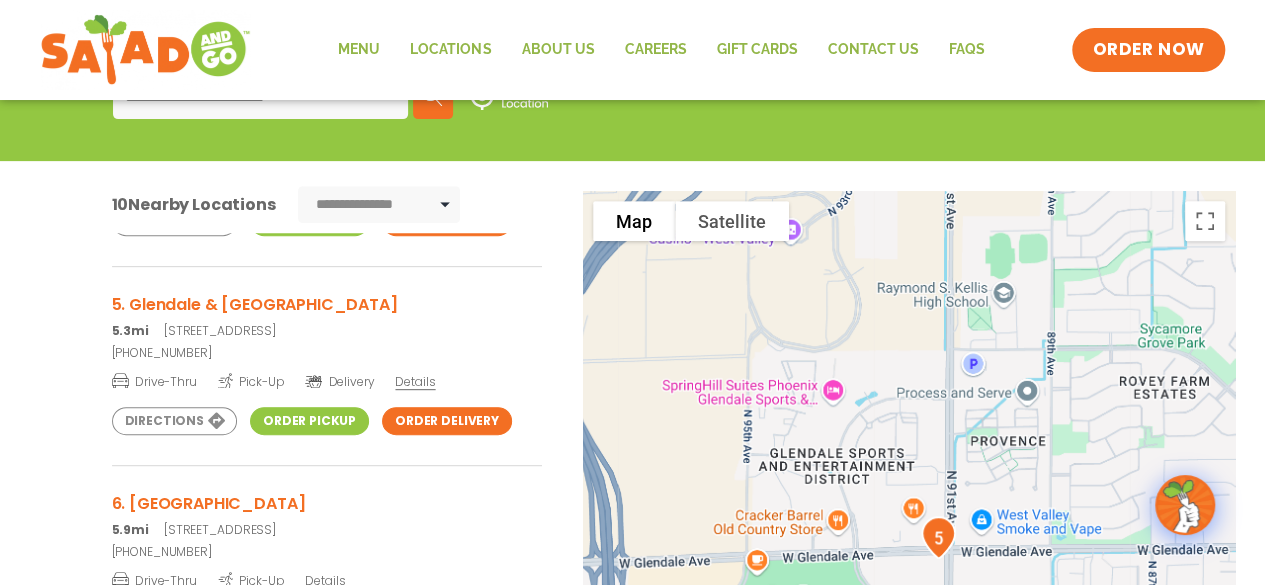 click on "Order Pickup" at bounding box center [309, 421] 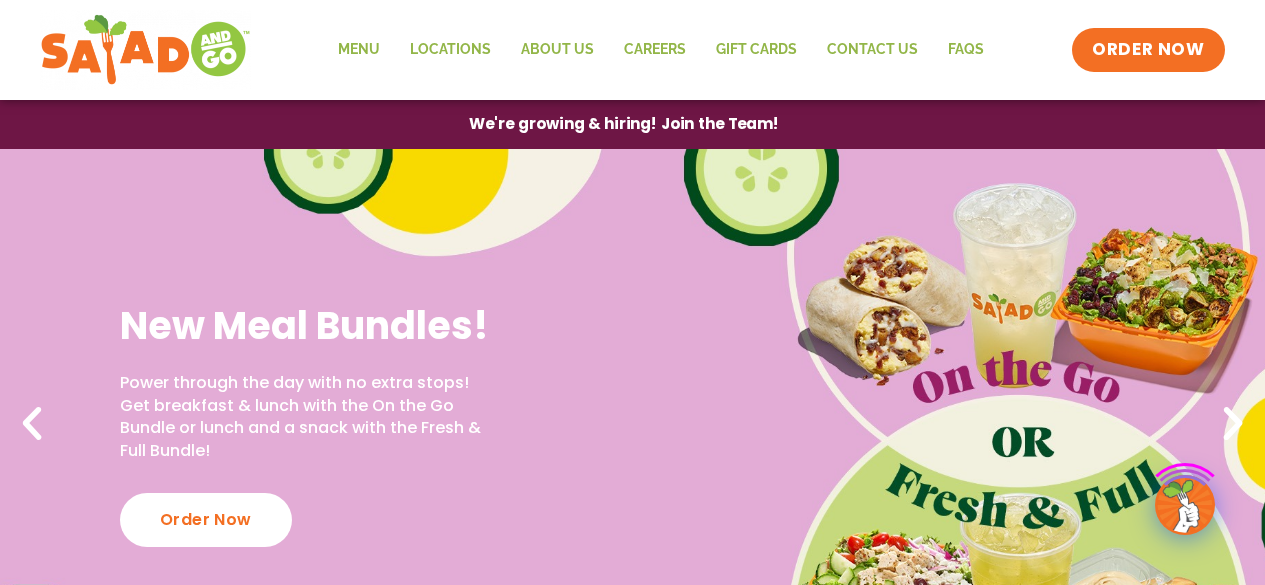 scroll, scrollTop: 0, scrollLeft: 0, axis: both 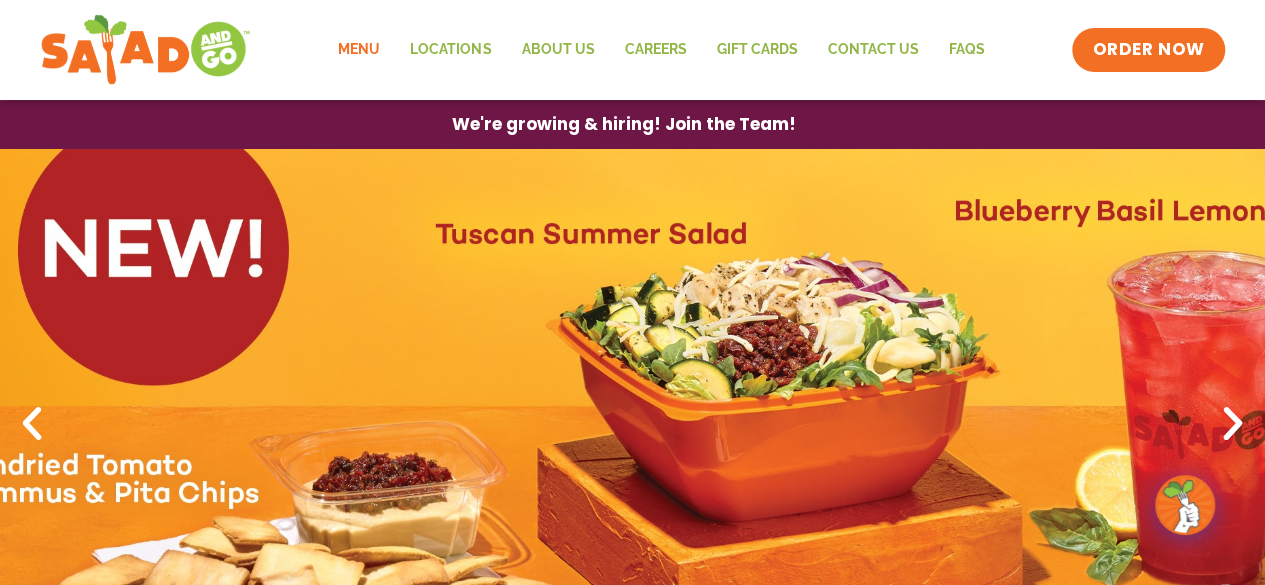 click on "Menu" 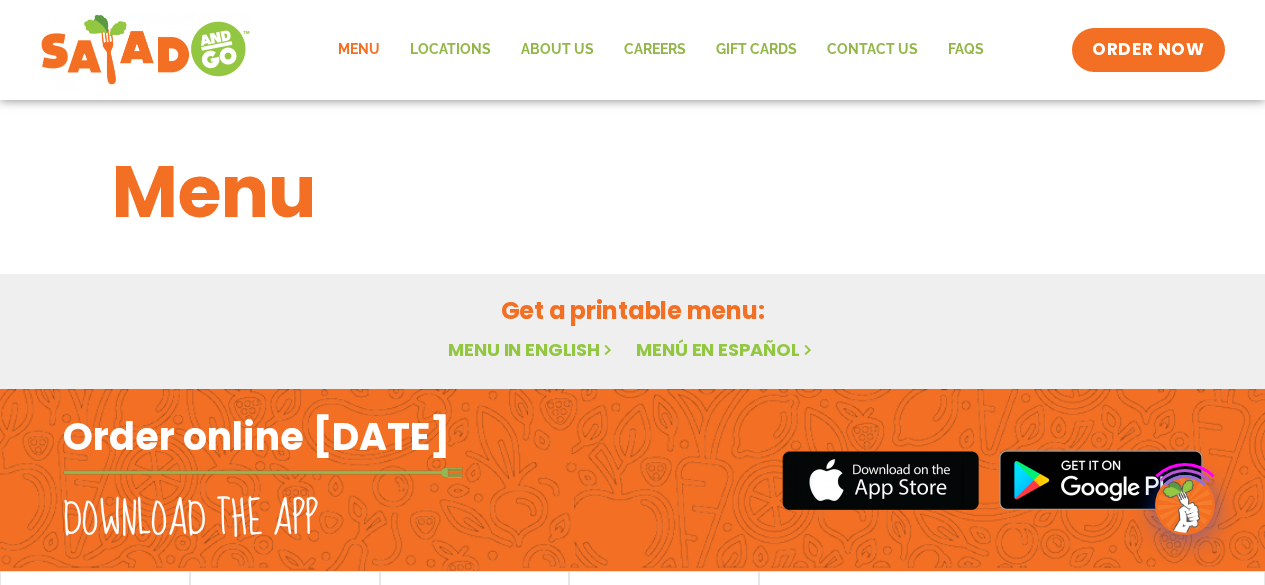 scroll, scrollTop: 0, scrollLeft: 0, axis: both 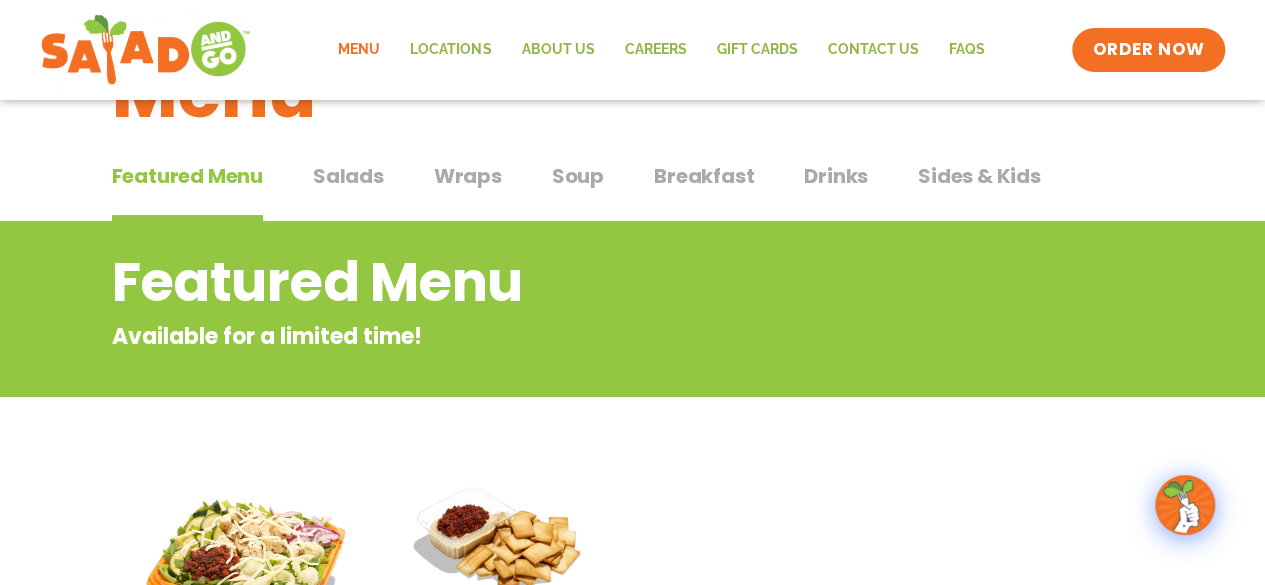click on "Salads" at bounding box center (348, 176) 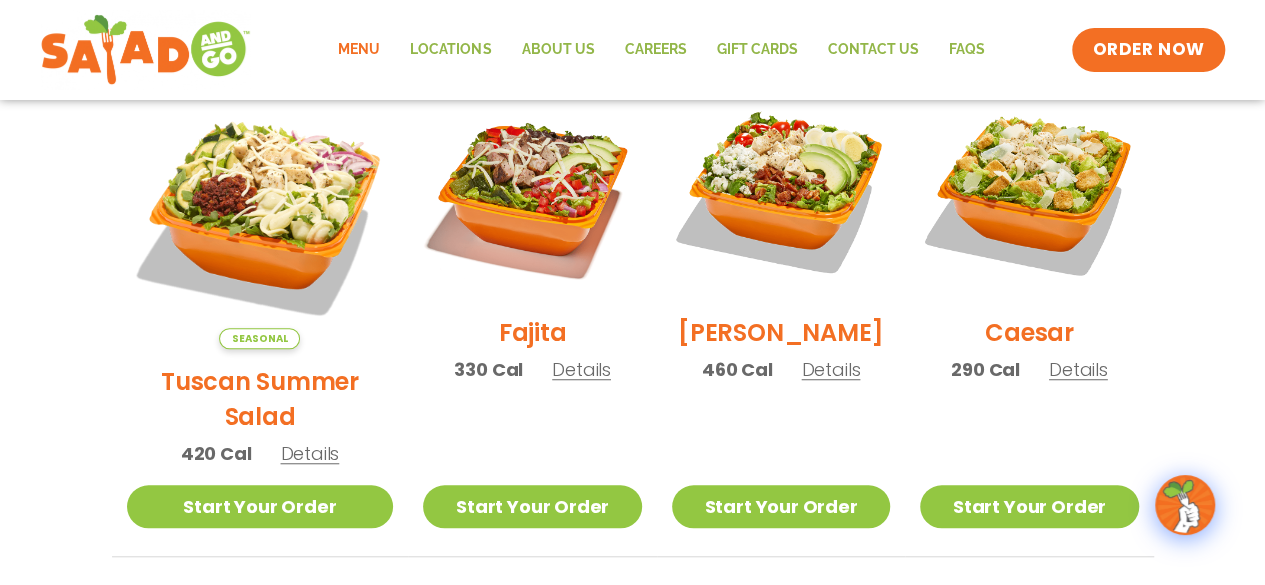 scroll, scrollTop: 800, scrollLeft: 0, axis: vertical 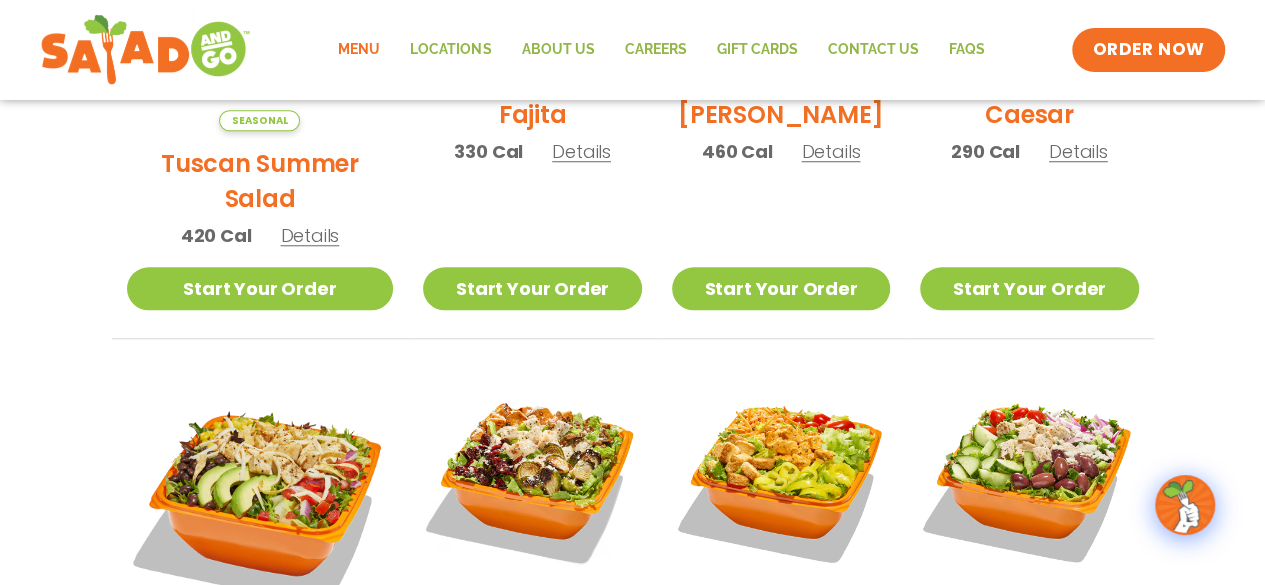 click on "Details" at bounding box center (309, 235) 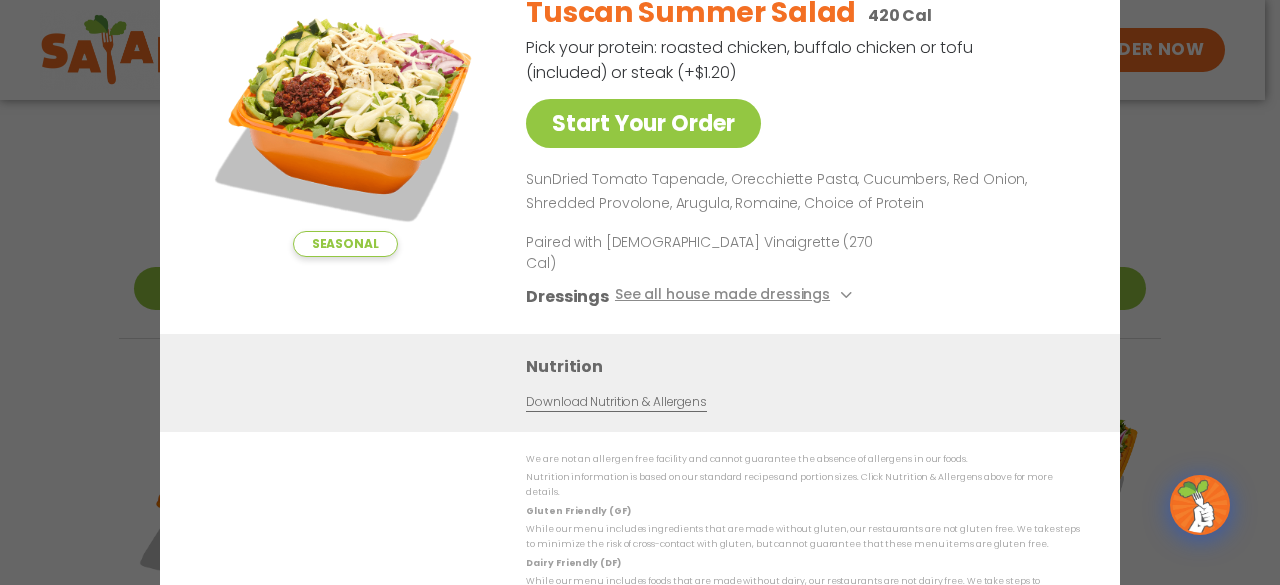 click on "Seasonal   Start Your Order Tuscan Summer Salad  420 Cal  Pick your protein: roasted chicken, buffalo chicken or tofu (included) or steak (+$1.20)   Start Your Order SunDried Tomato Tapenade, Orecchiette Pasta, Cucumbers, Red Onion, Shredded Provolone, Arugula, Romaine, Choice of Protein Paired with Italian Vinaigrette (270 Cal) Dressings   See all house made dressings    Italian Vinaigrette   Balsamic Vinaigrette GF DF V   BBQ Ranch GF   Caesar GF   Creamy Blue Cheese GF   Creamy Greek GF   Jalapeño Ranch GF   Ranch GF   Thai Peanut GF DF Nutrition   Download Nutrition & Allergens We are not an allergen free facility and cannot guarantee the absence of allergens in our foods. Nutrition information is based on our standard recipes and portion sizes. Click Nutrition & Allergens above for more details. Gluten Friendly (GF) Dairy Friendly (DF)" at bounding box center [640, 292] 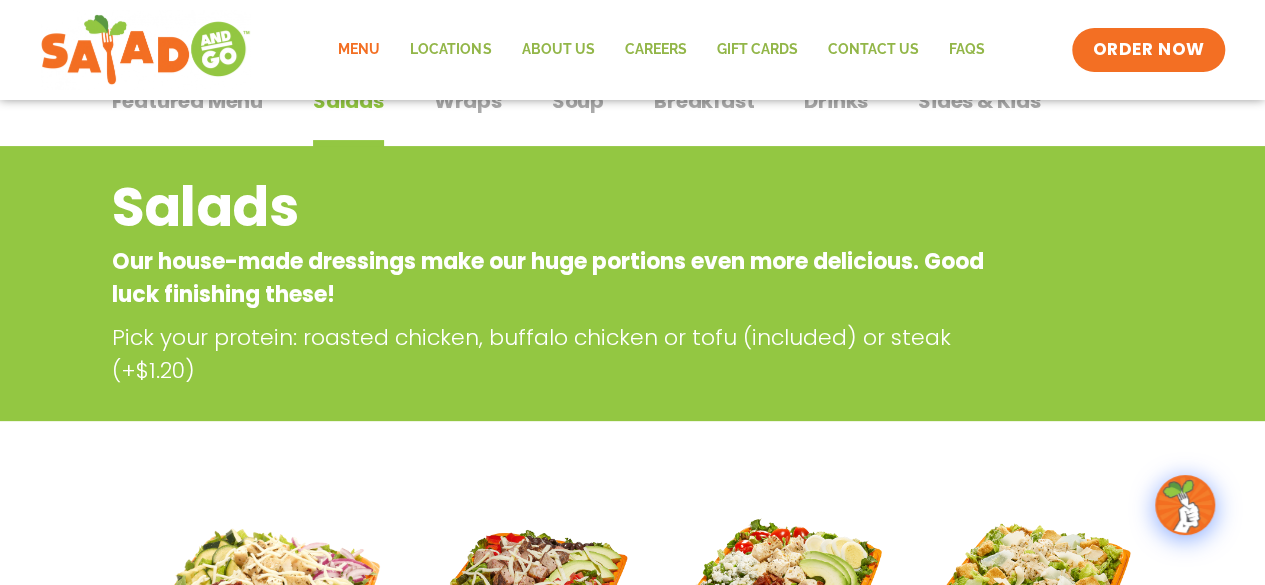 scroll, scrollTop: 0, scrollLeft: 0, axis: both 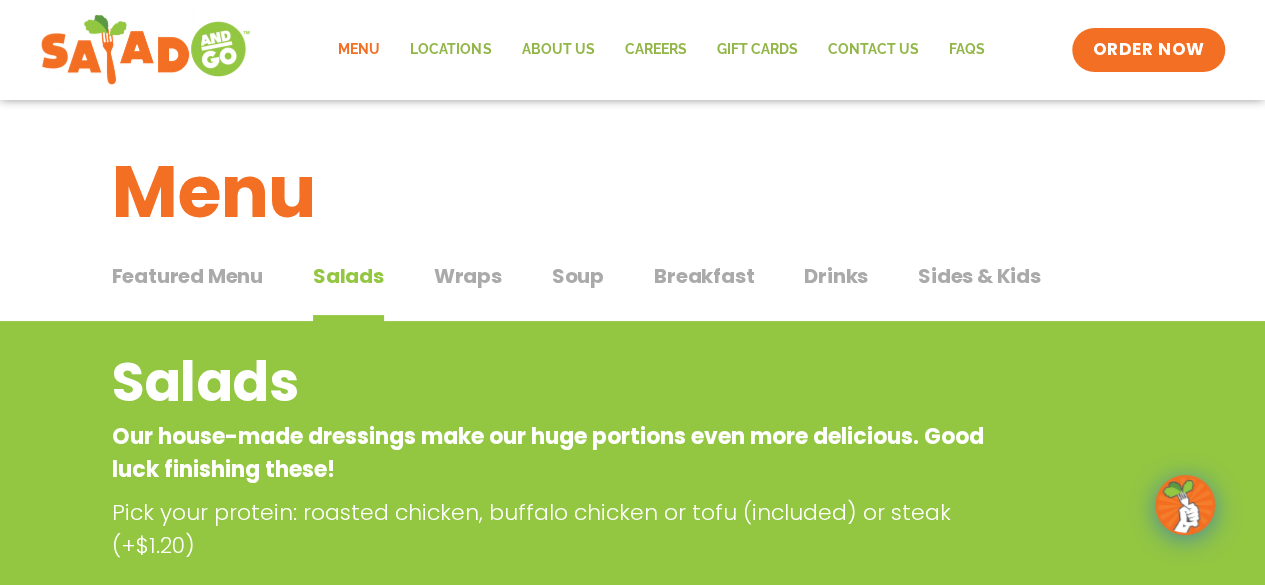 click on "Salads" at bounding box center (348, 276) 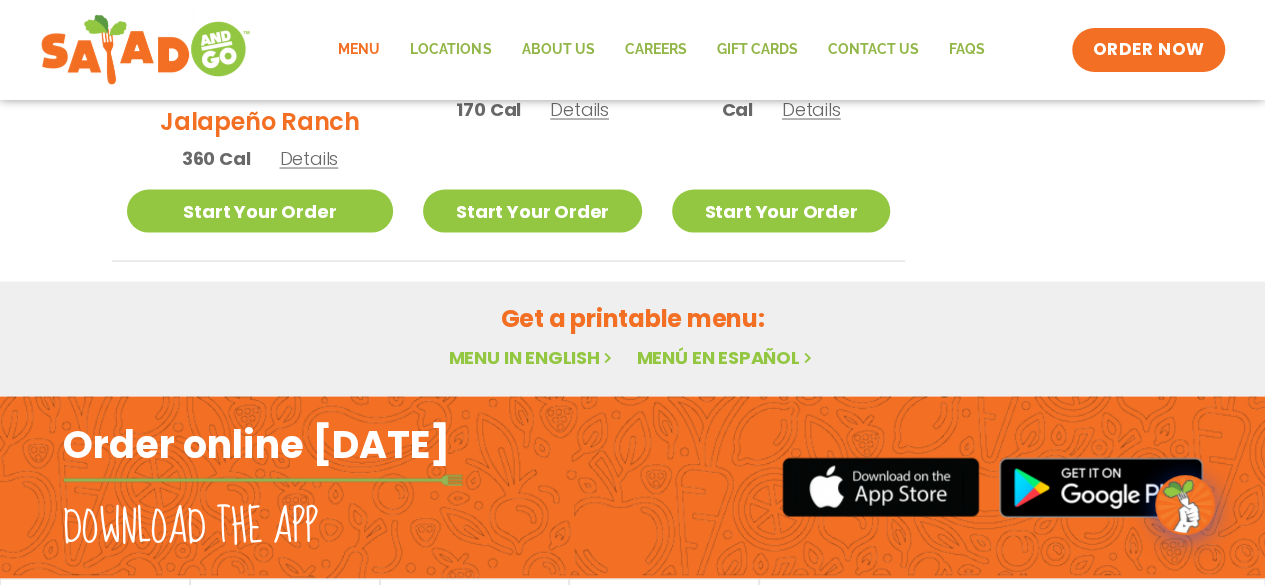 scroll, scrollTop: 1823, scrollLeft: 0, axis: vertical 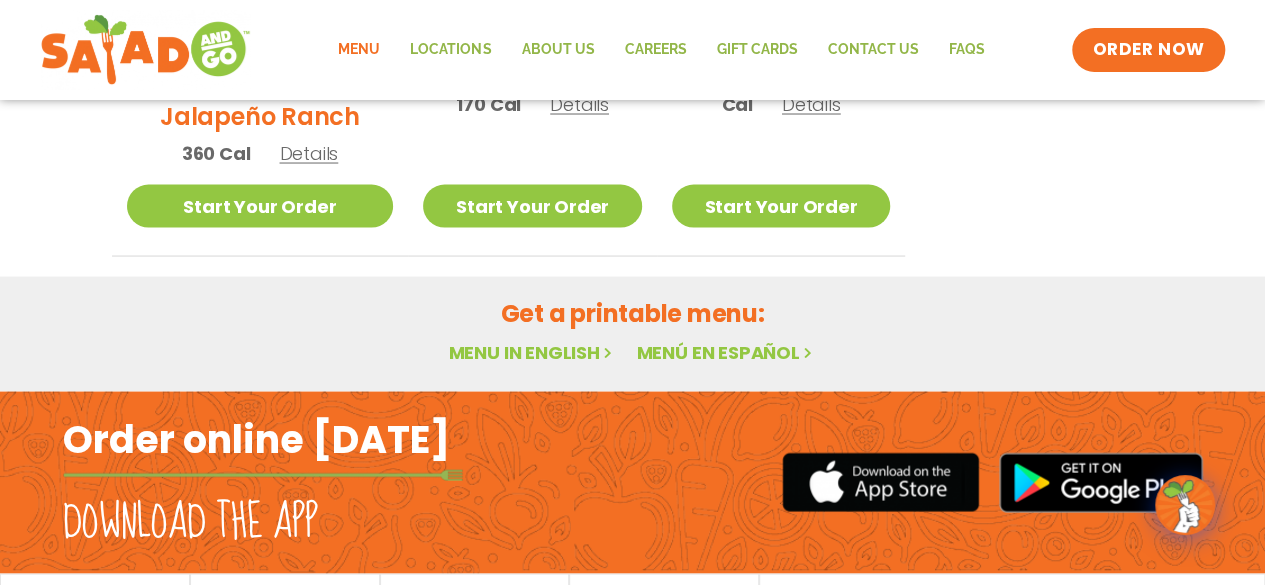click on "Menu in English" at bounding box center [532, 351] 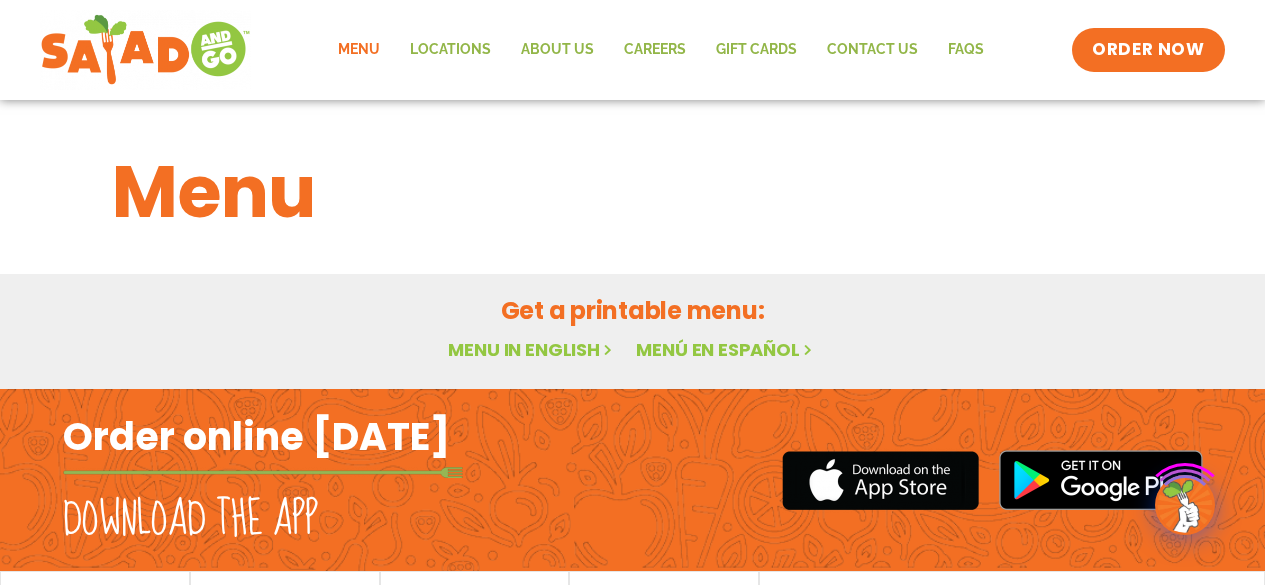 scroll, scrollTop: 0, scrollLeft: 0, axis: both 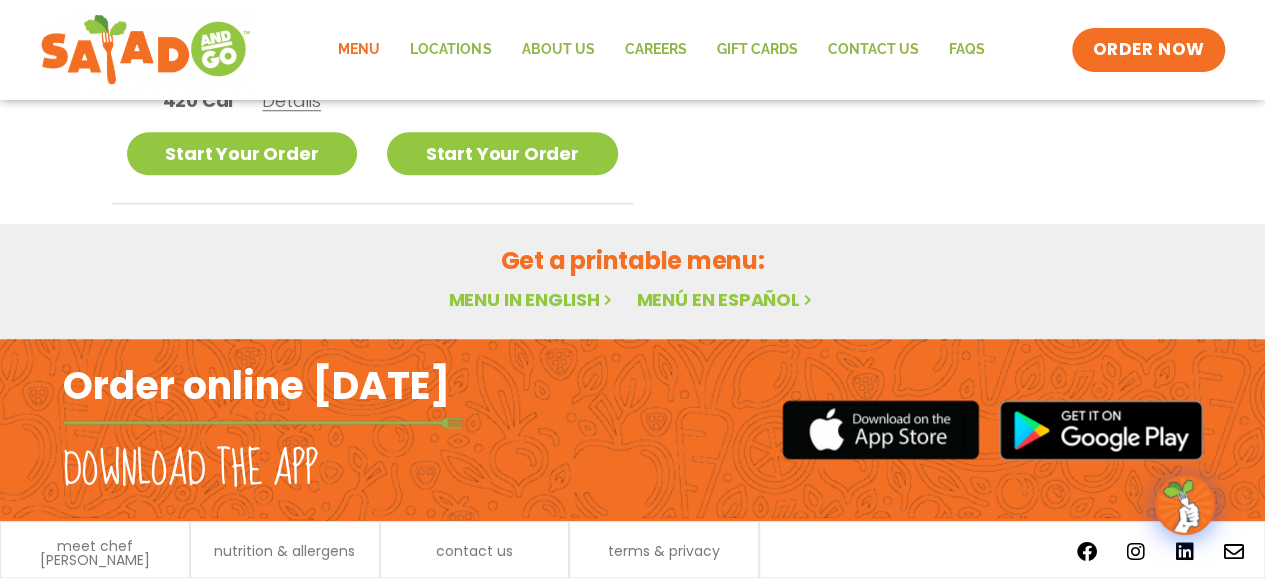 click on "Menu in English" at bounding box center (532, 299) 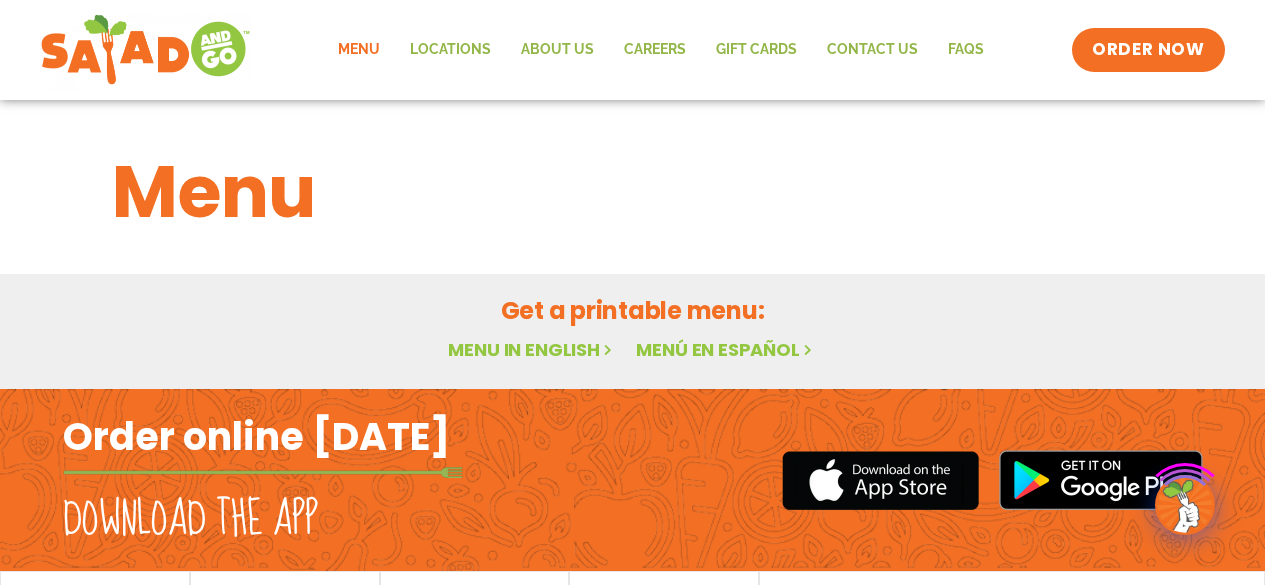 scroll, scrollTop: 0, scrollLeft: 0, axis: both 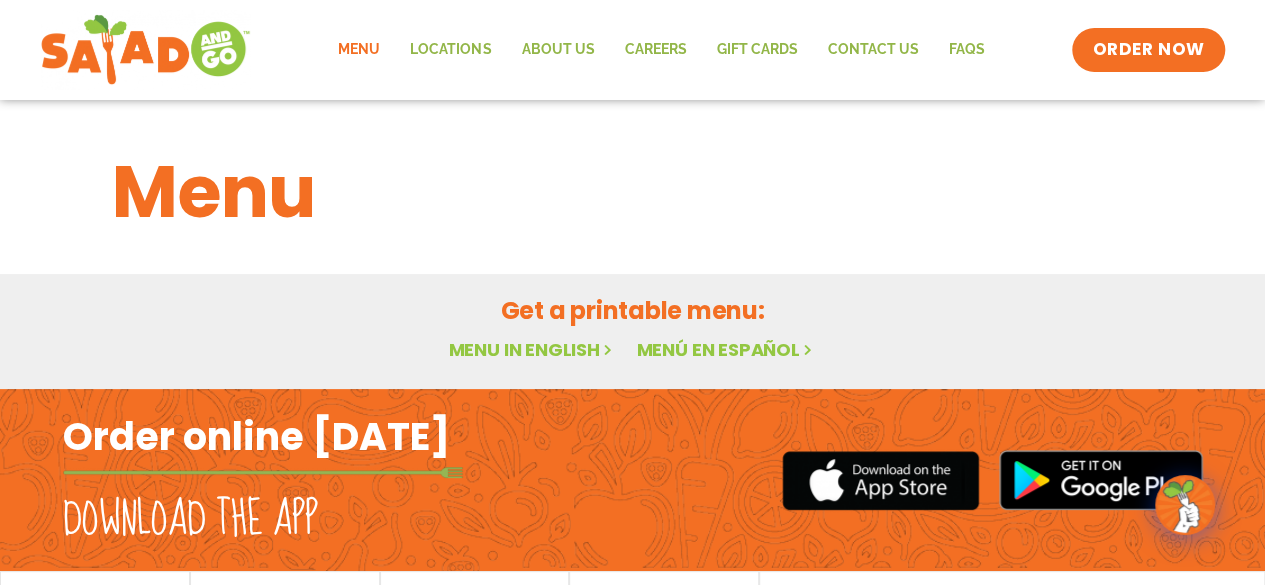 click at bounding box center [1185, 505] 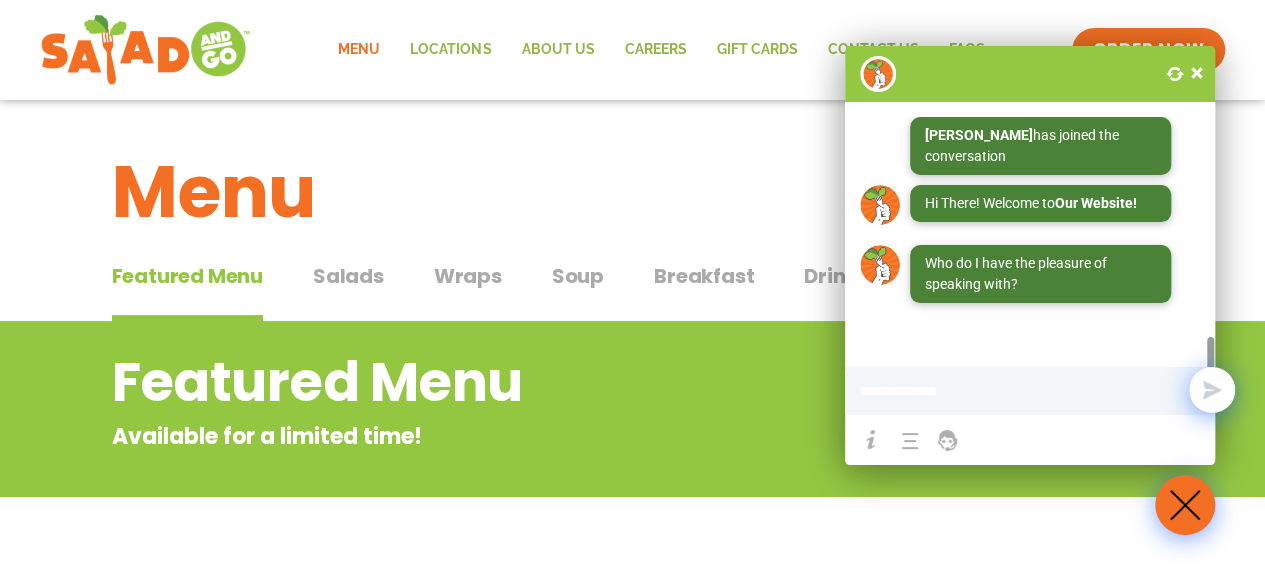 click at bounding box center (1197, 73) 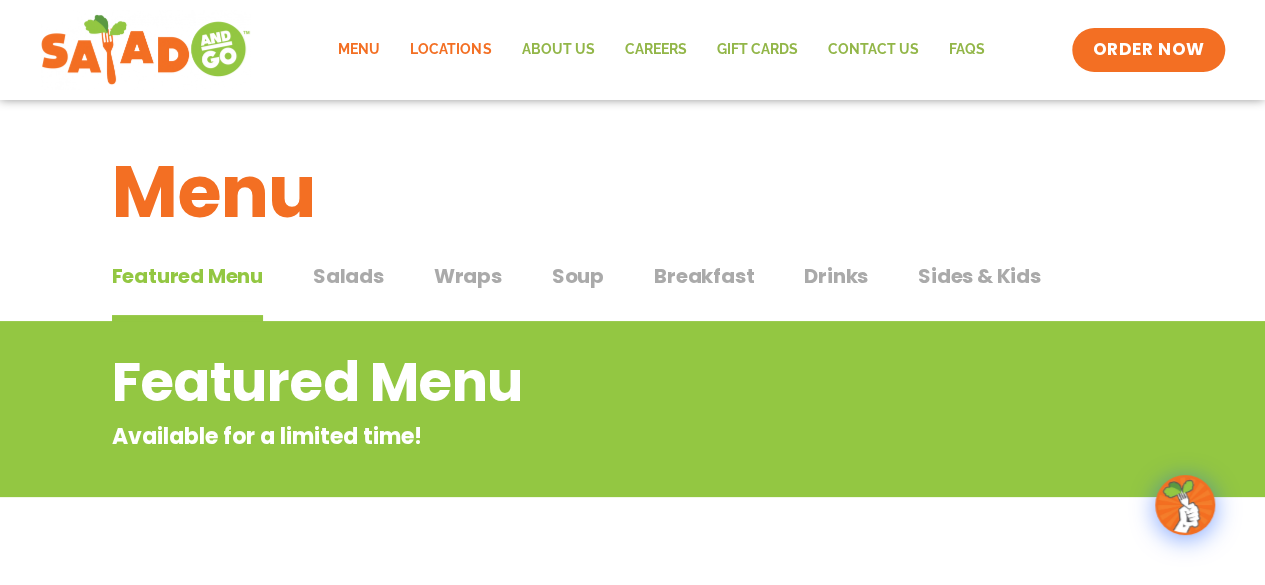 click on "Locations" 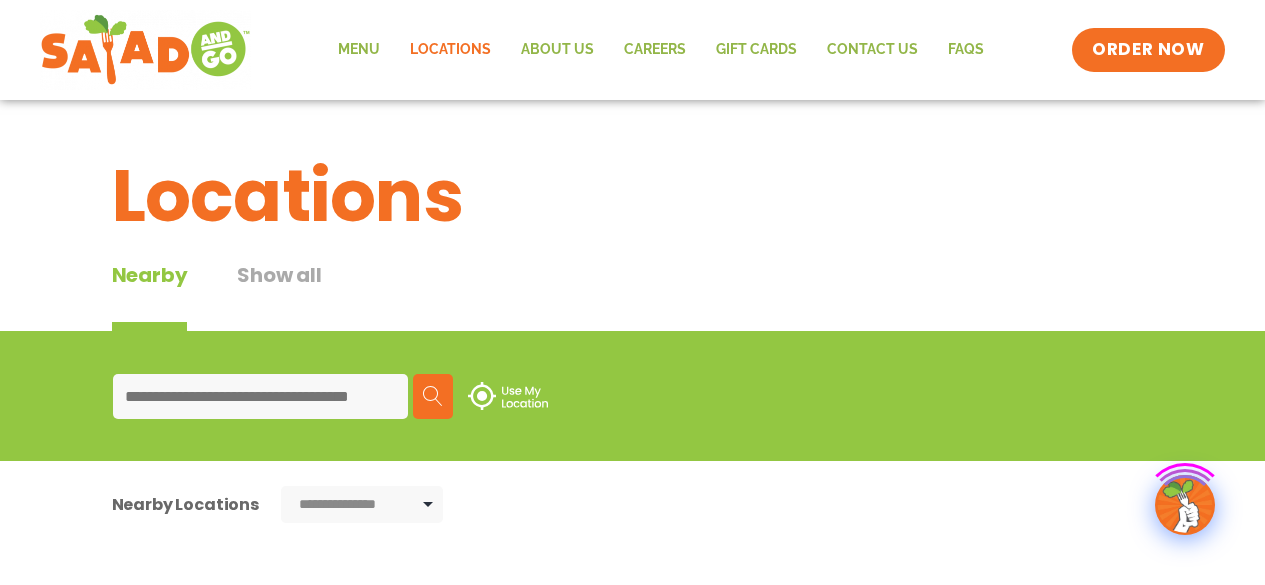 scroll, scrollTop: 0, scrollLeft: 0, axis: both 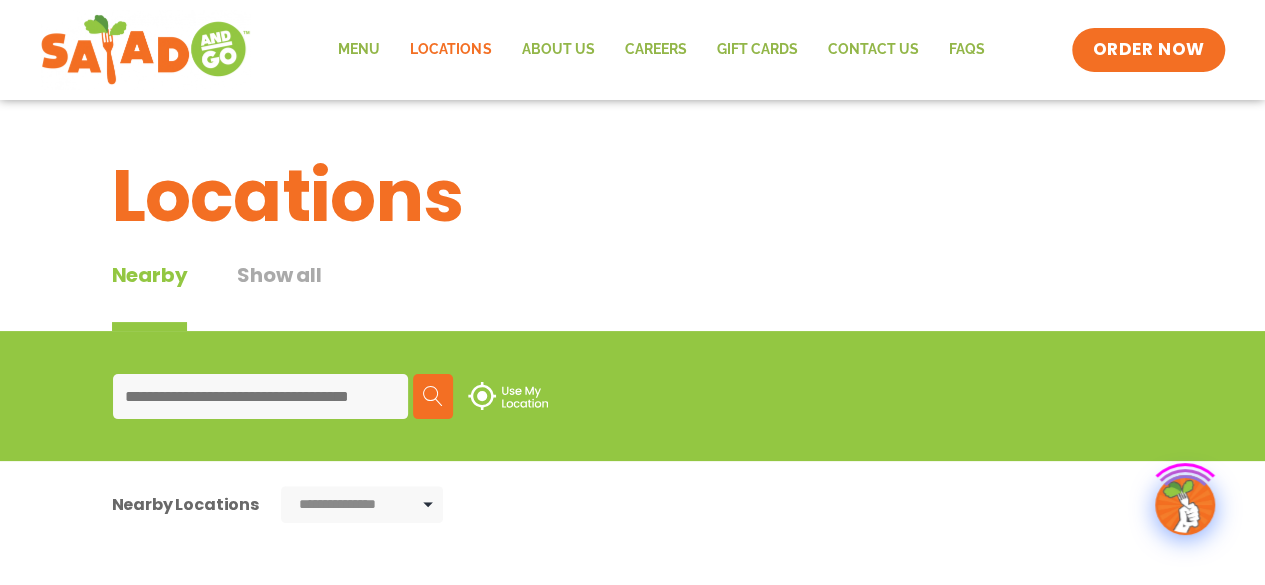 type on "**********" 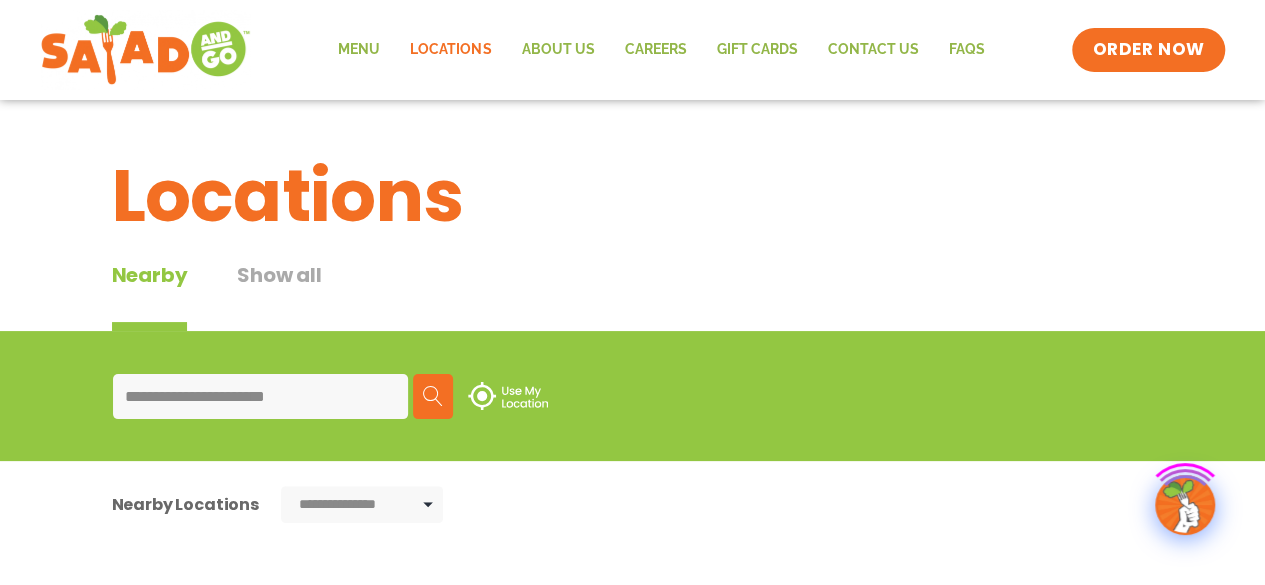 scroll, scrollTop: 0, scrollLeft: 0, axis: both 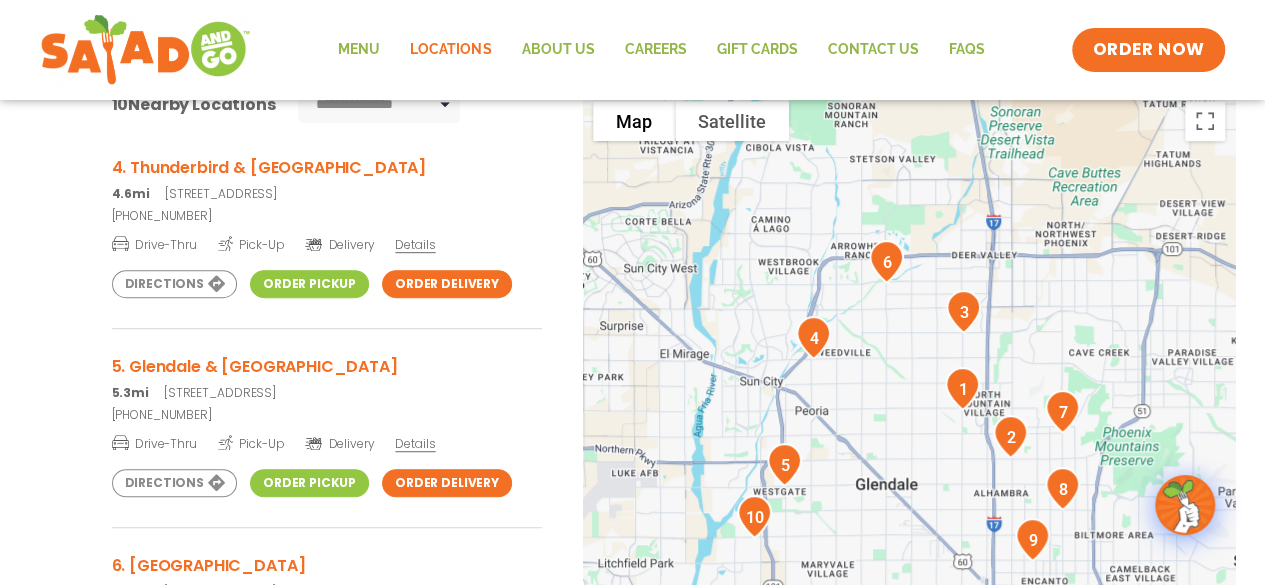 click on "Order Pickup" at bounding box center [309, 483] 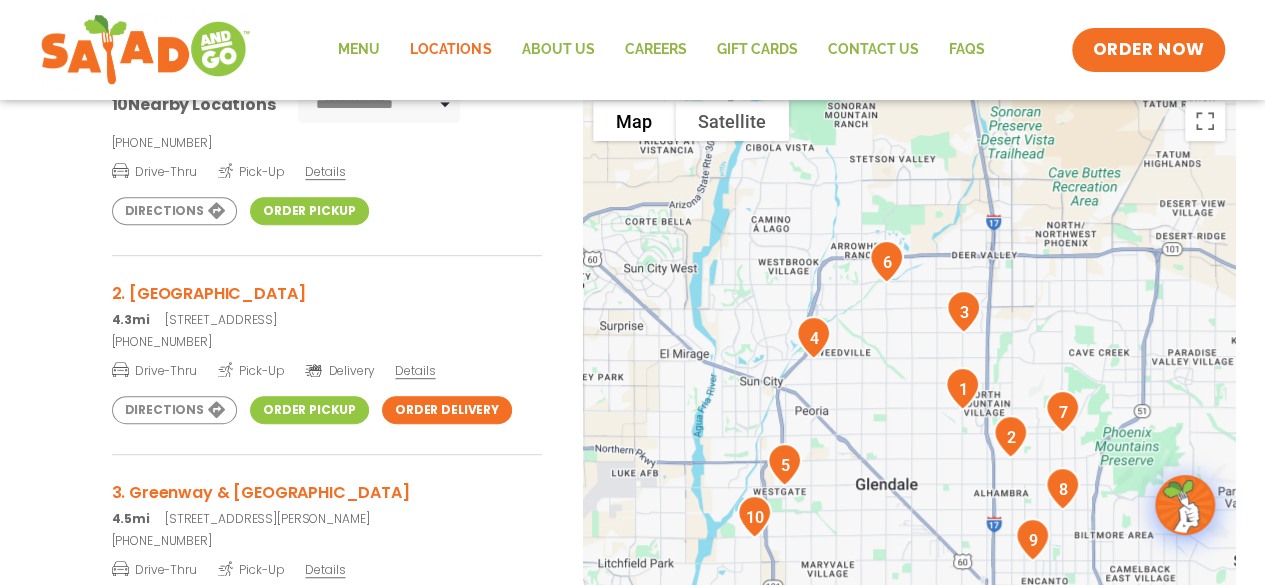 scroll, scrollTop: 0, scrollLeft: 0, axis: both 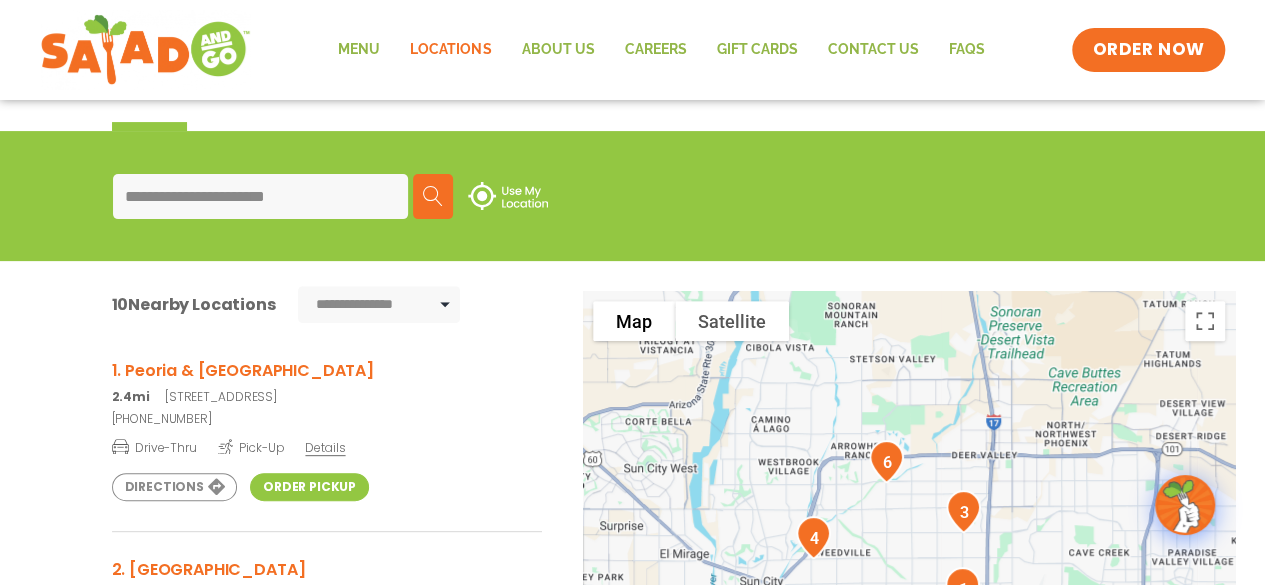 click on "Order Pickup" at bounding box center [309, 487] 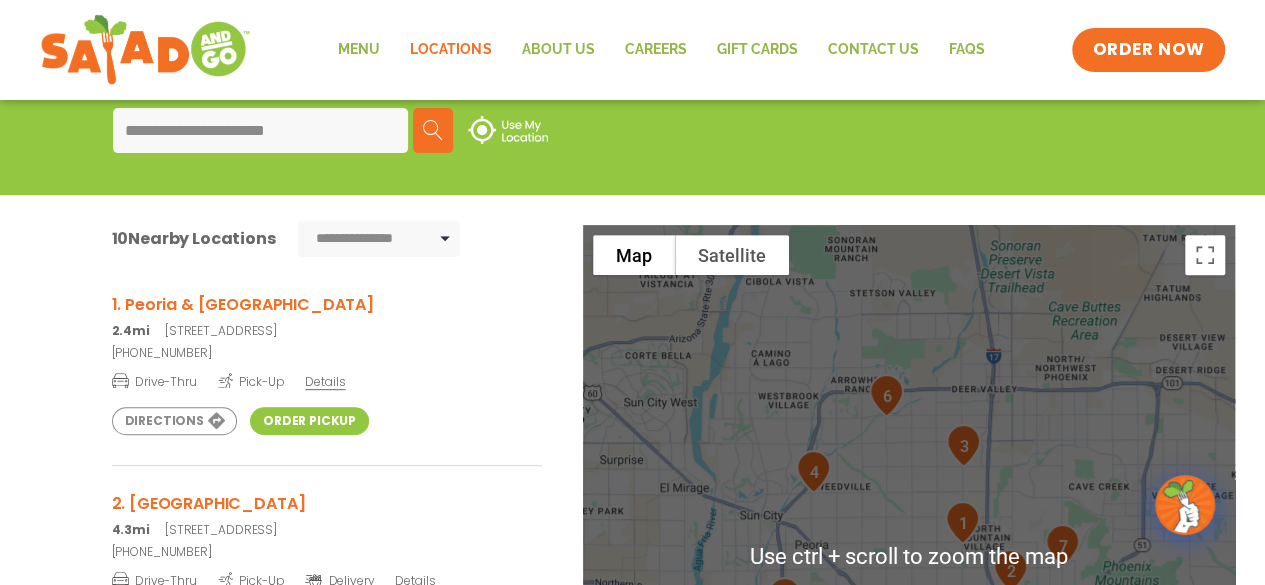 scroll, scrollTop: 0, scrollLeft: 0, axis: both 